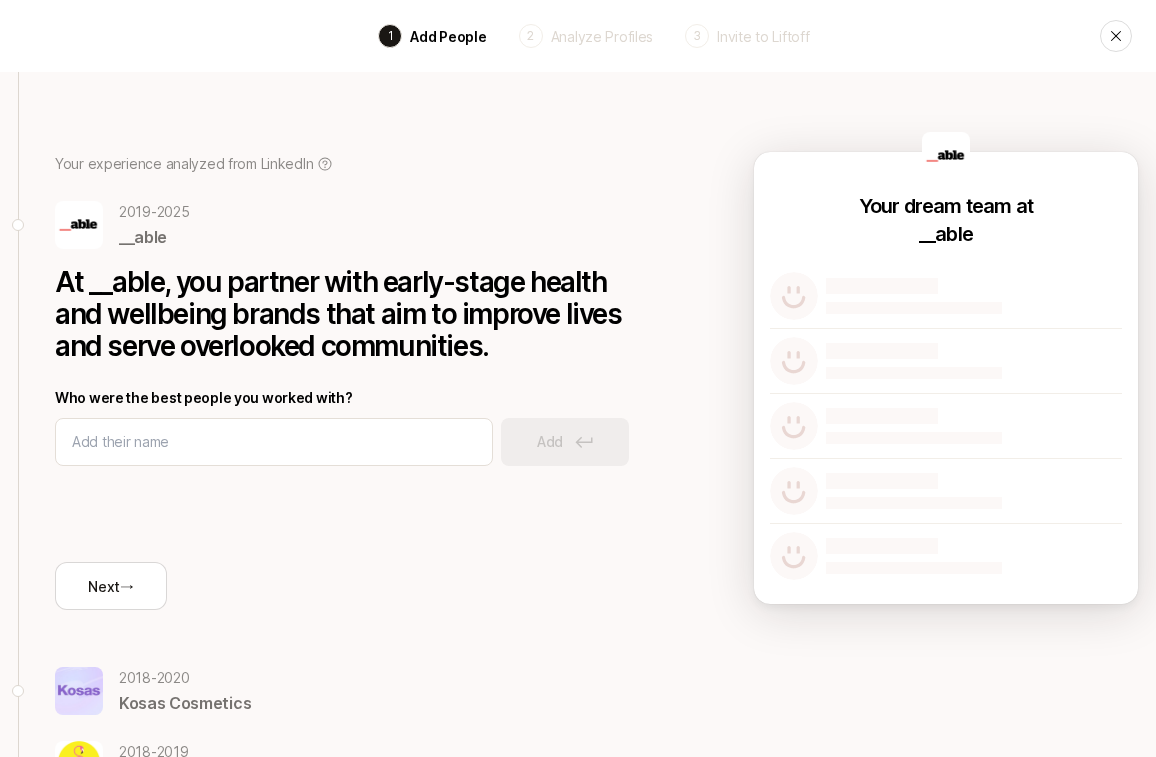 scroll, scrollTop: 78, scrollLeft: 0, axis: vertical 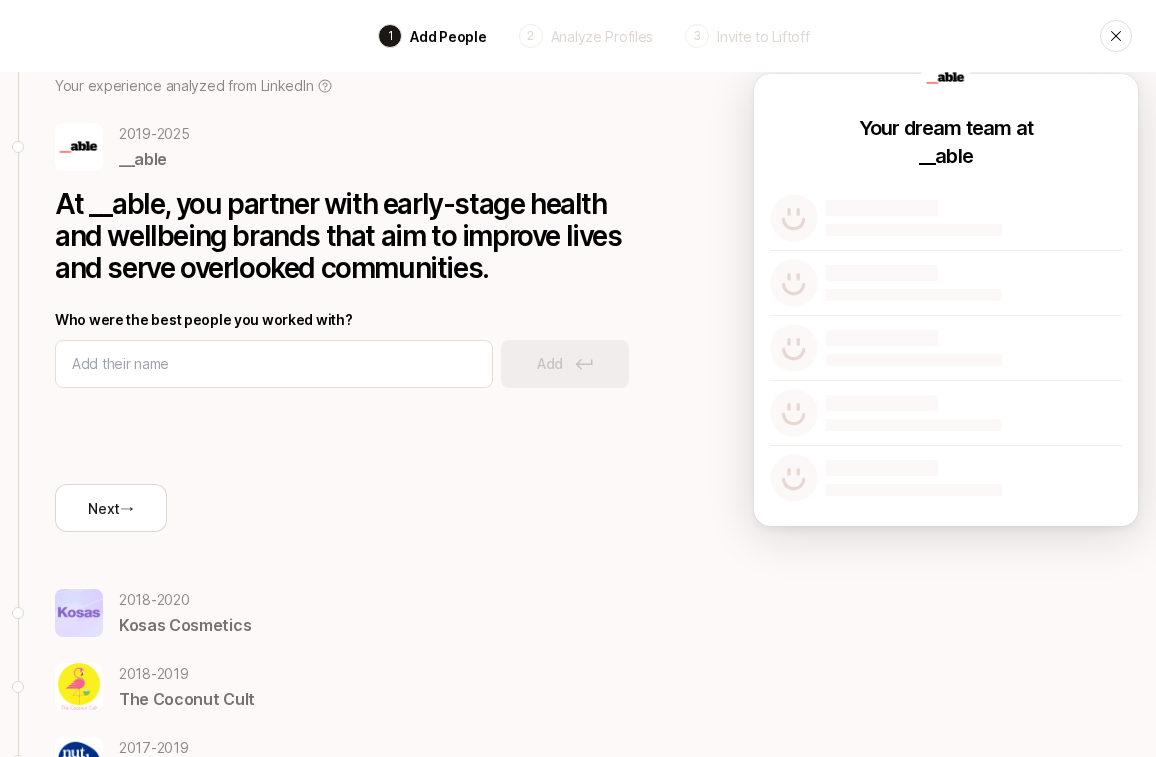 click on "Analyze Profiles" at bounding box center [602, 36] 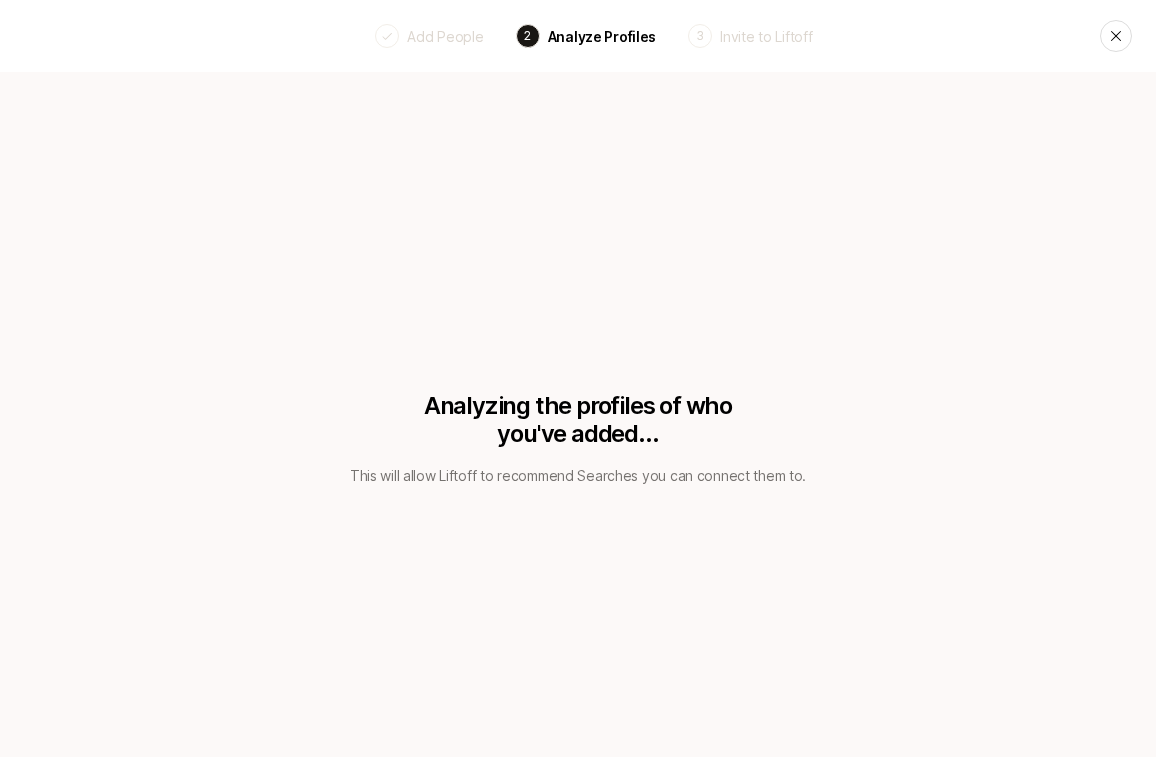 click on "Add People" at bounding box center (445, 36) 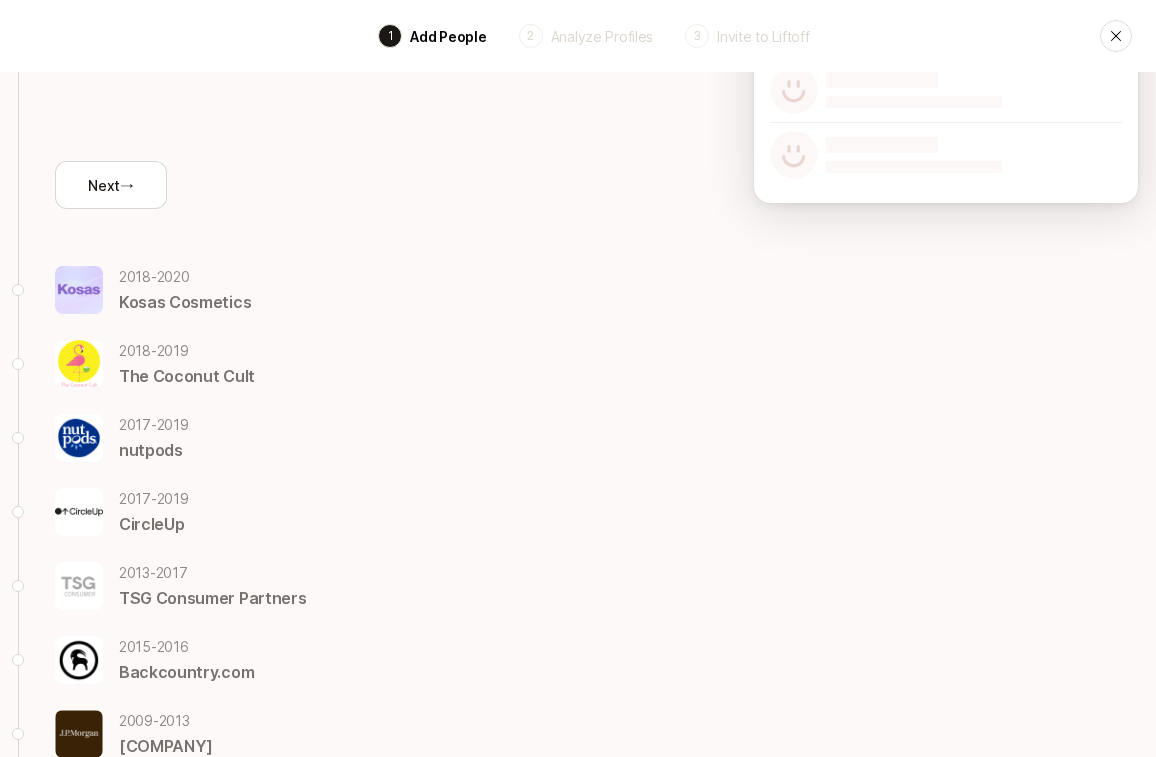 scroll, scrollTop: 417, scrollLeft: 0, axis: vertical 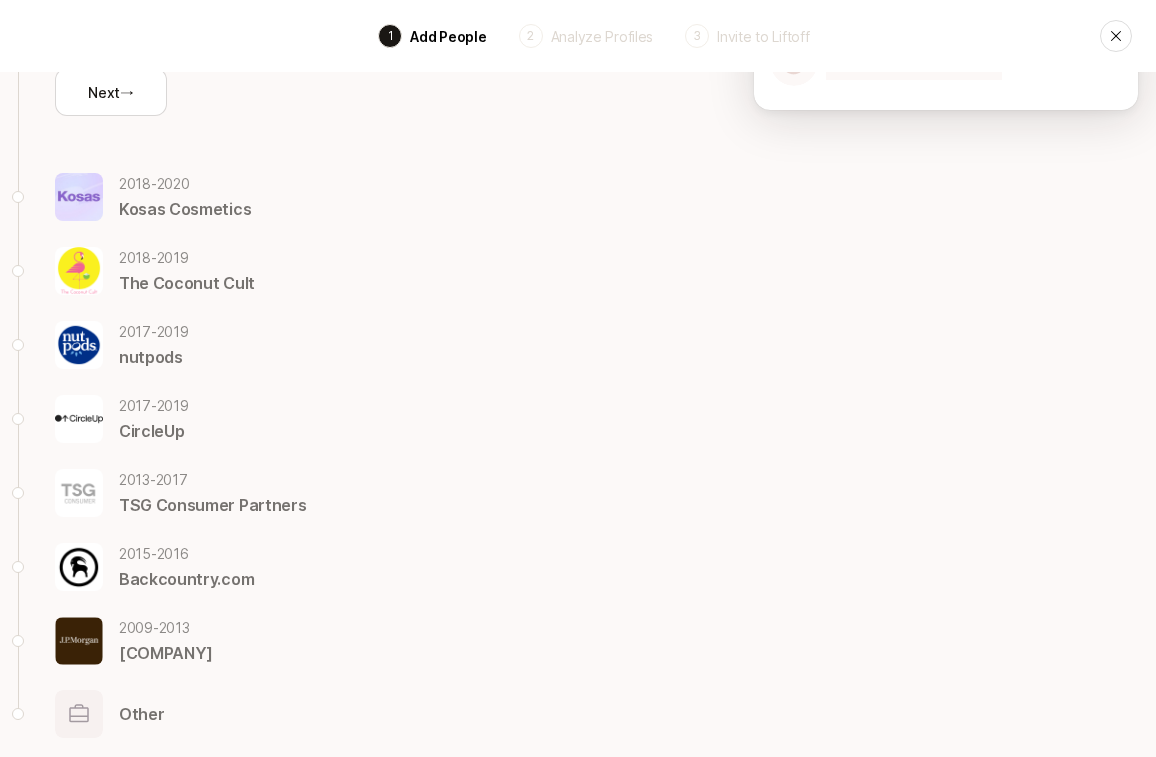 click on "2017  -  2019 [COMPANY]" at bounding box center [355, 419] 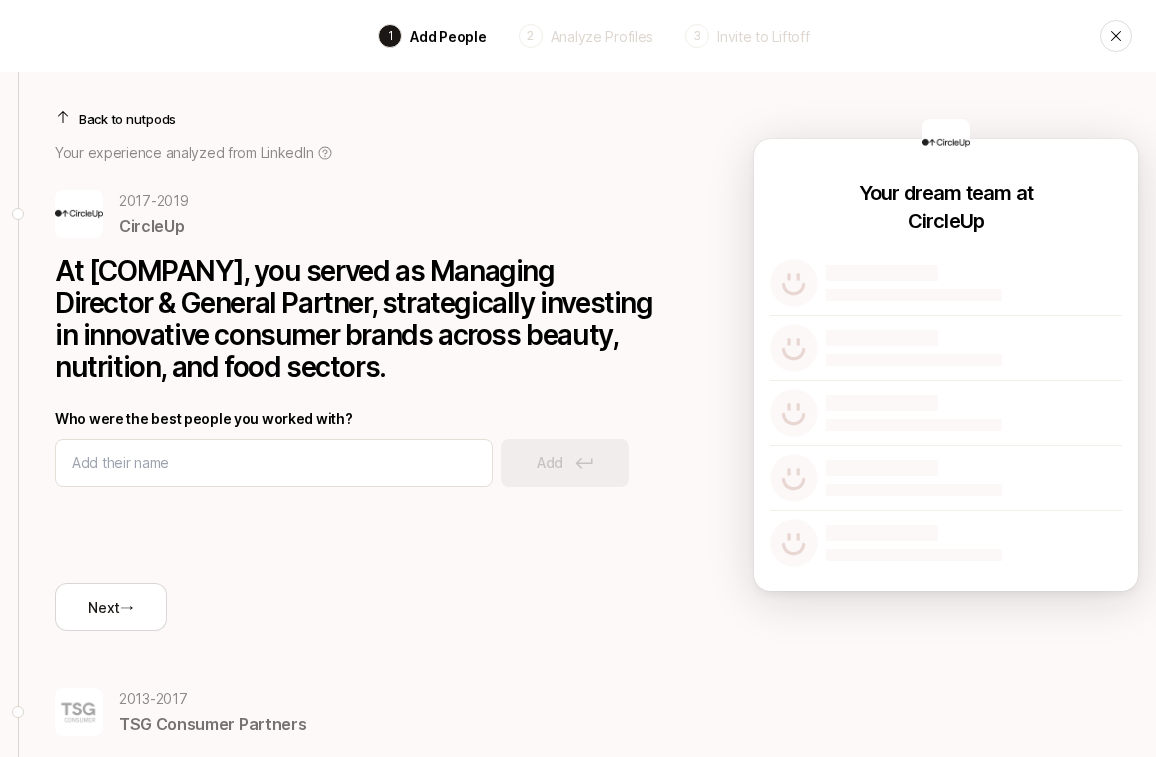 scroll, scrollTop: 0, scrollLeft: 0, axis: both 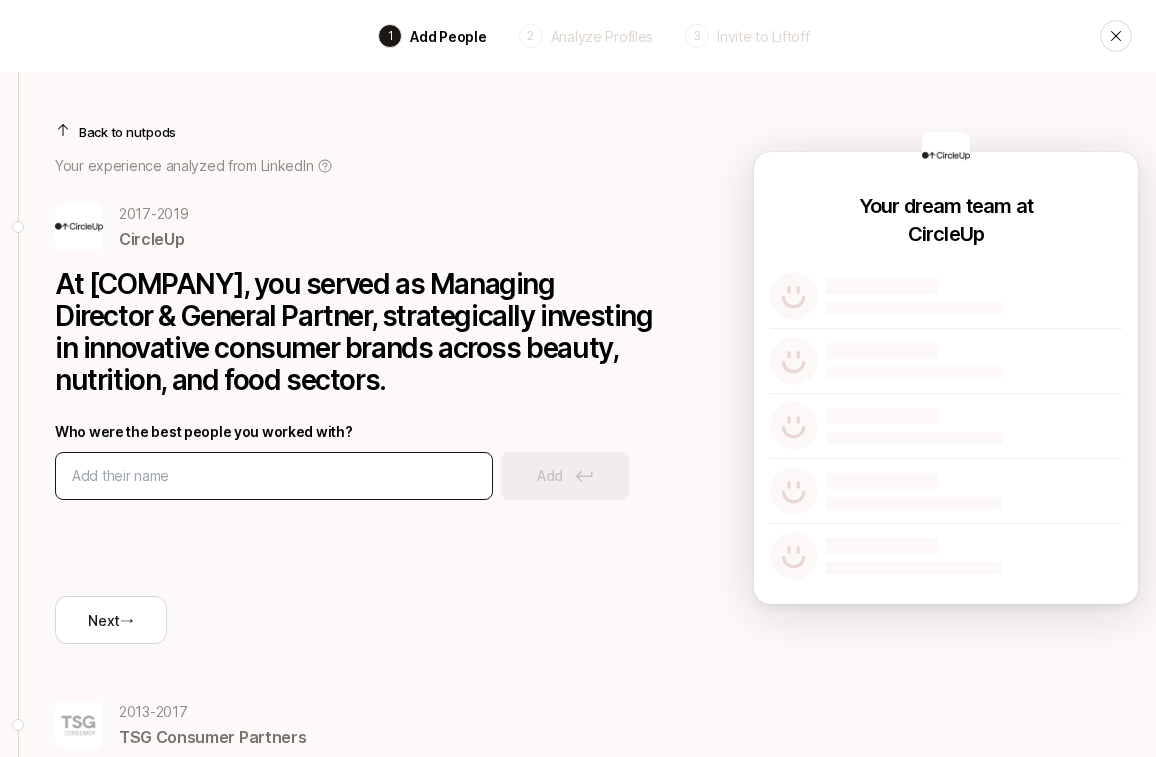 click at bounding box center [274, 476] 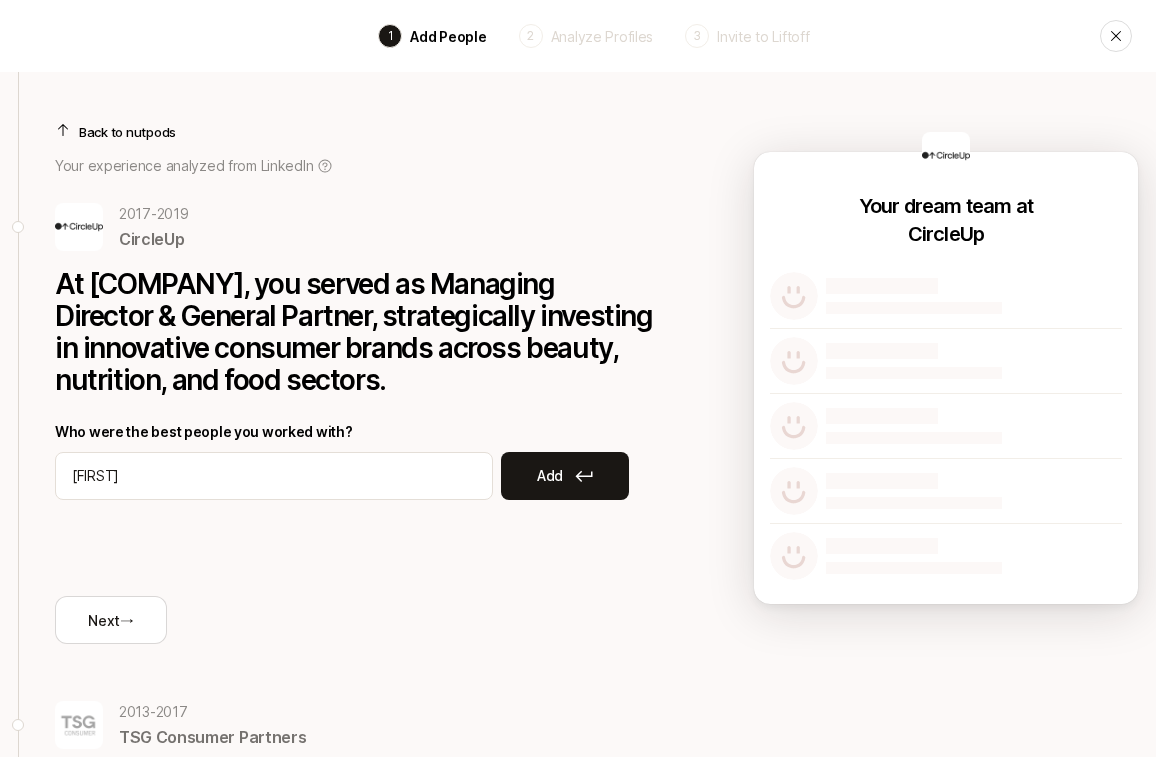 type on "K" 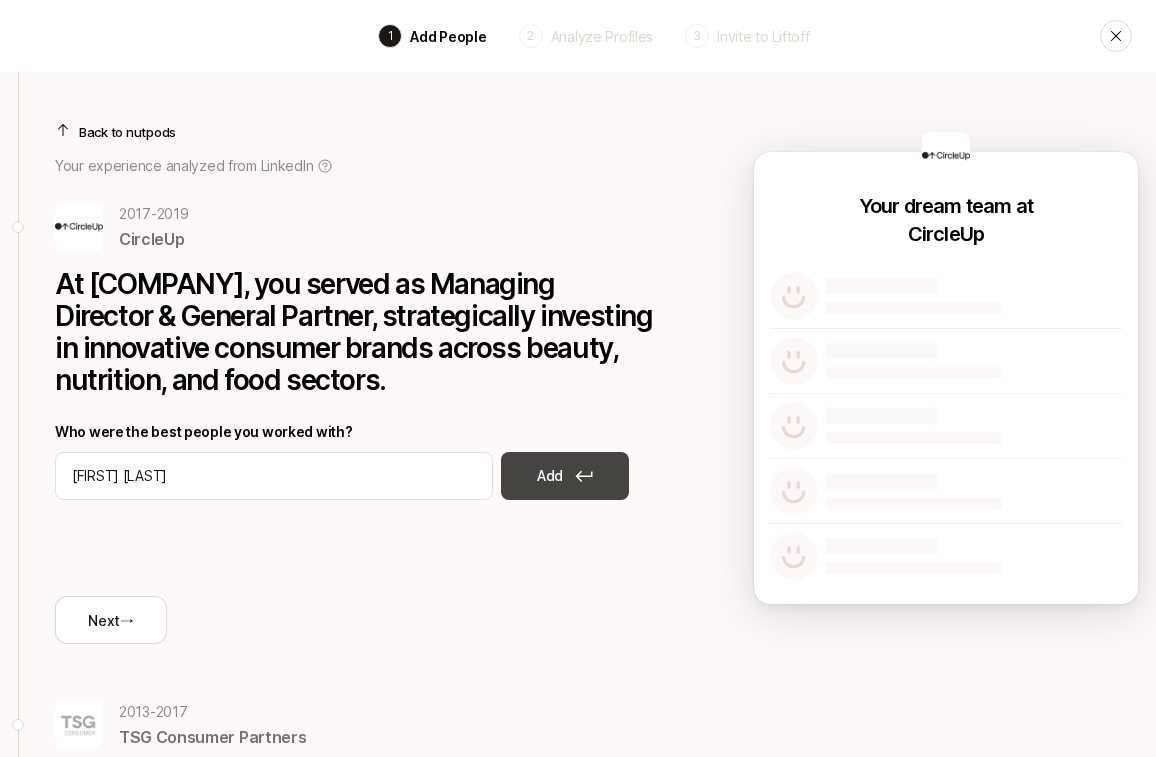 type on "[FIRST] [LAST]" 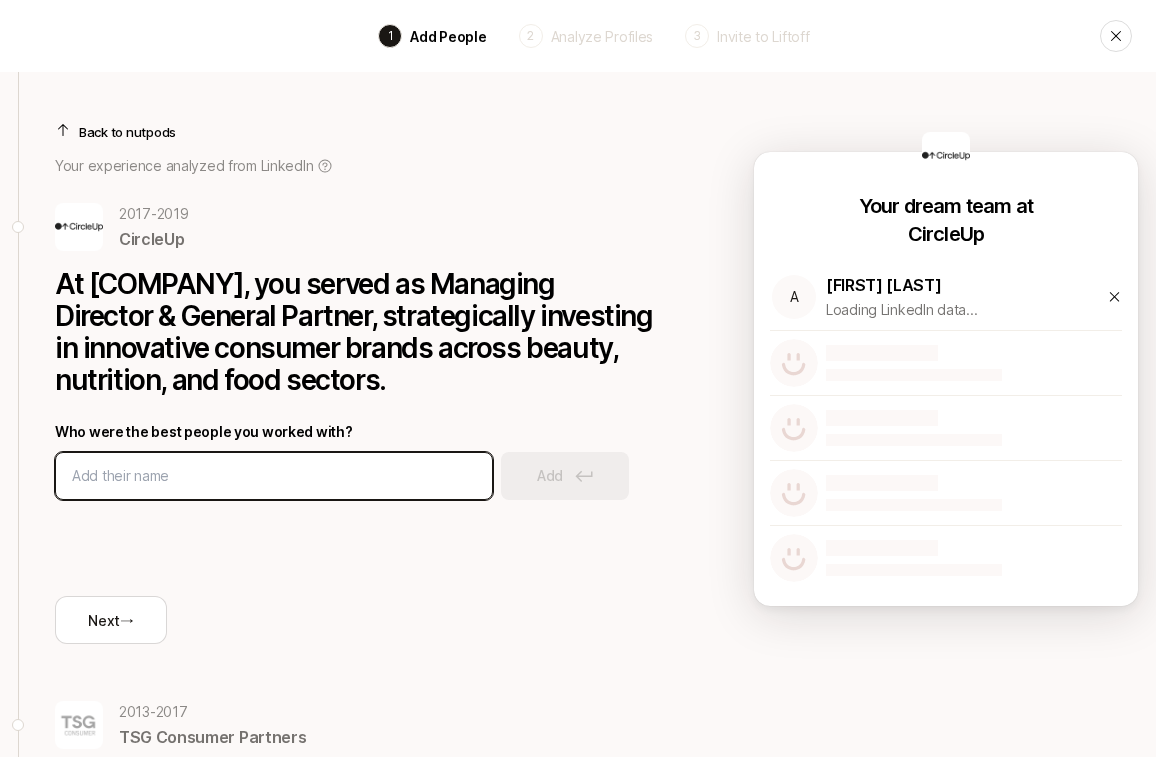 click at bounding box center (274, 476) 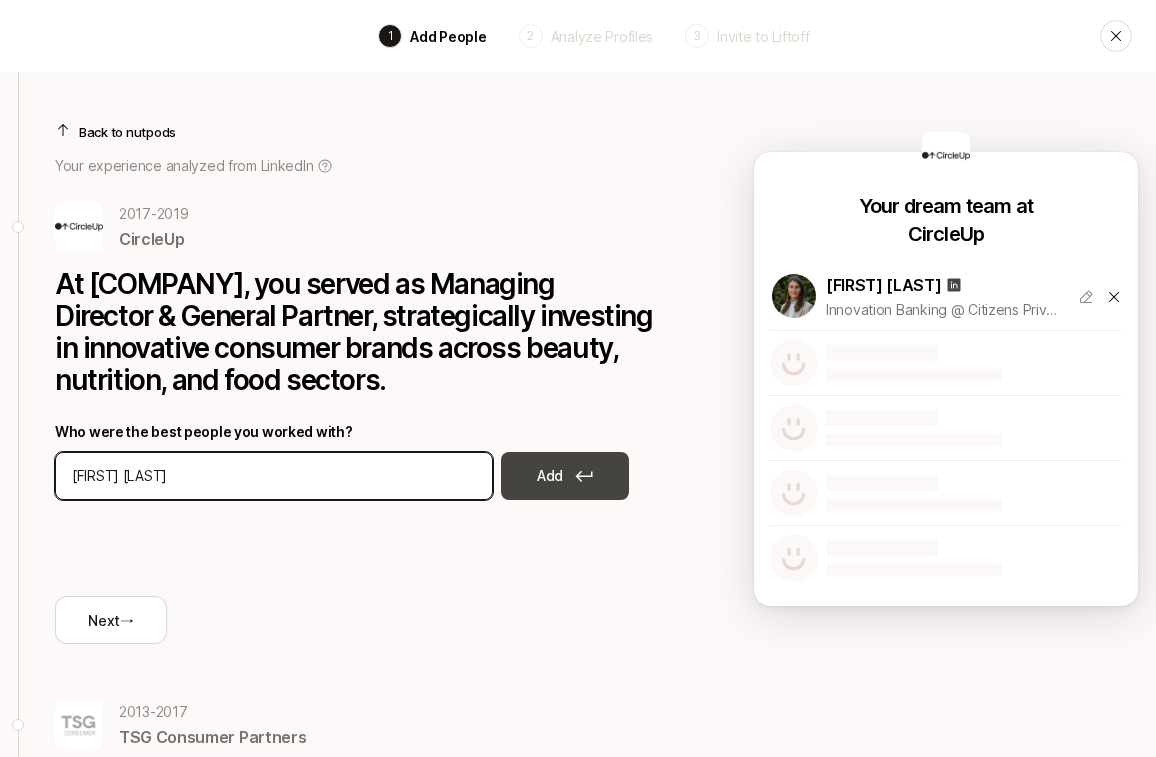 type on "[FIRST] [LAST]" 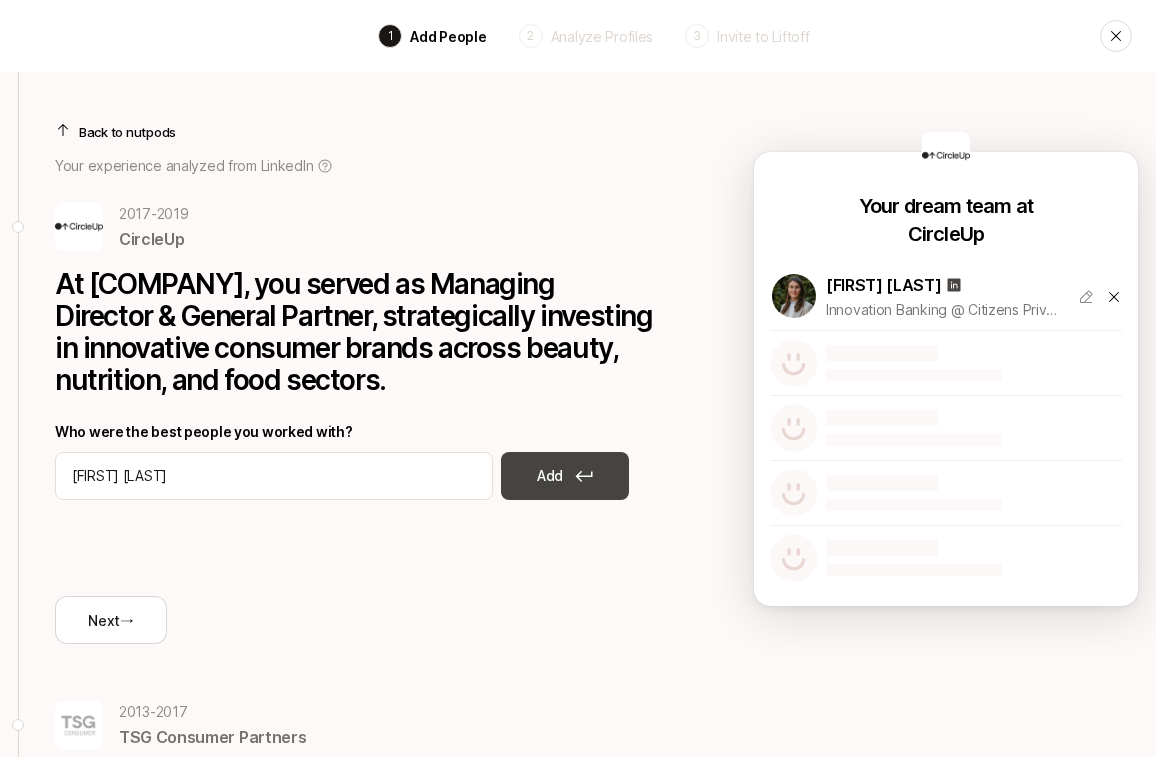 click on "Add" at bounding box center (565, 476) 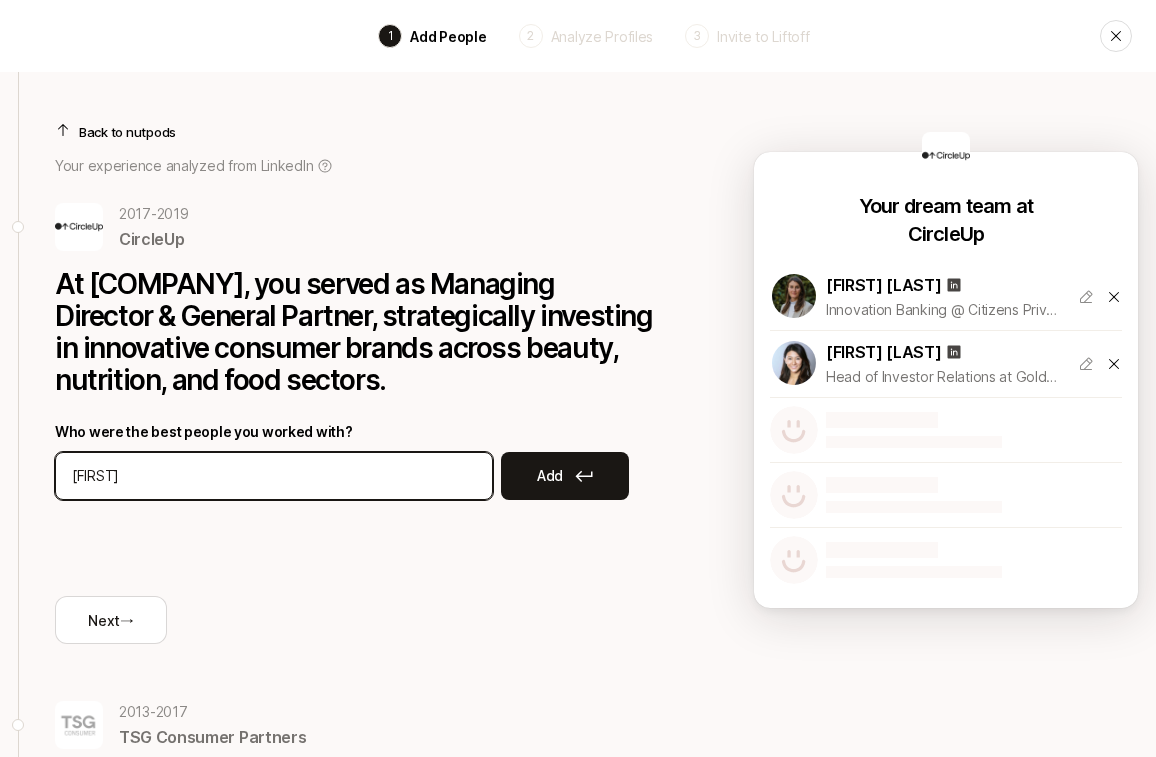 type on "[FIRST]" 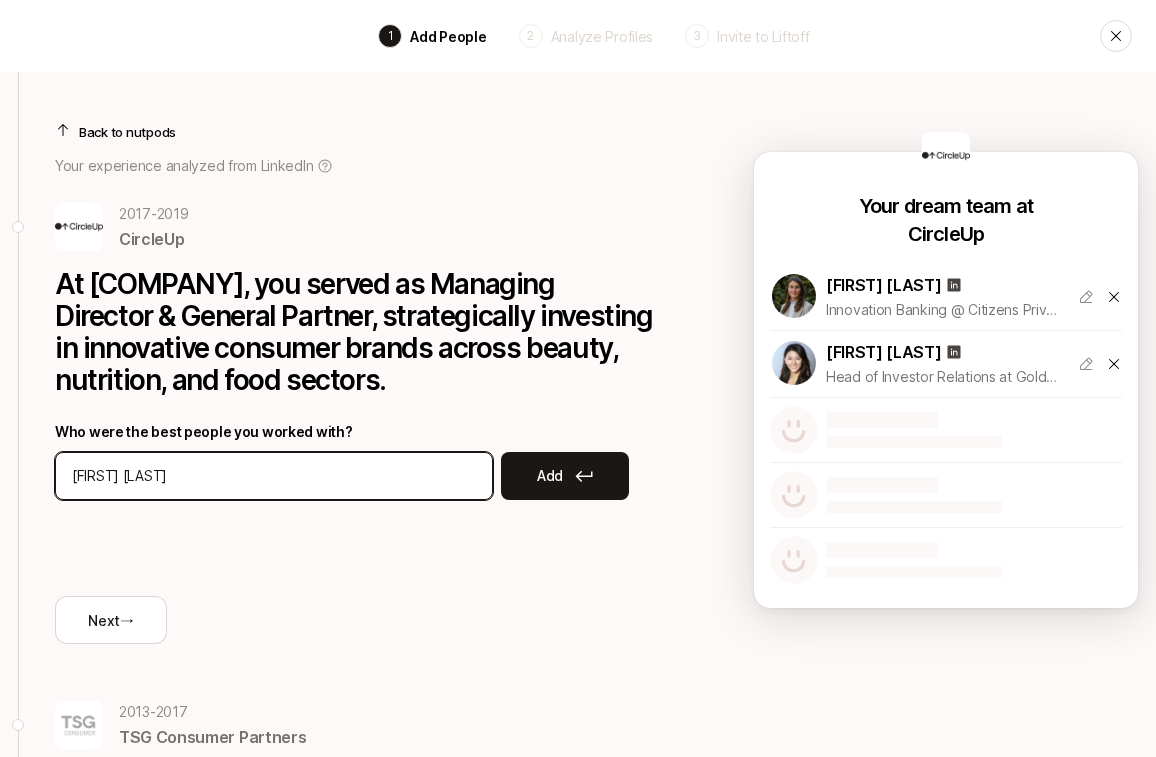 type on "[FIRST] [LAST]" 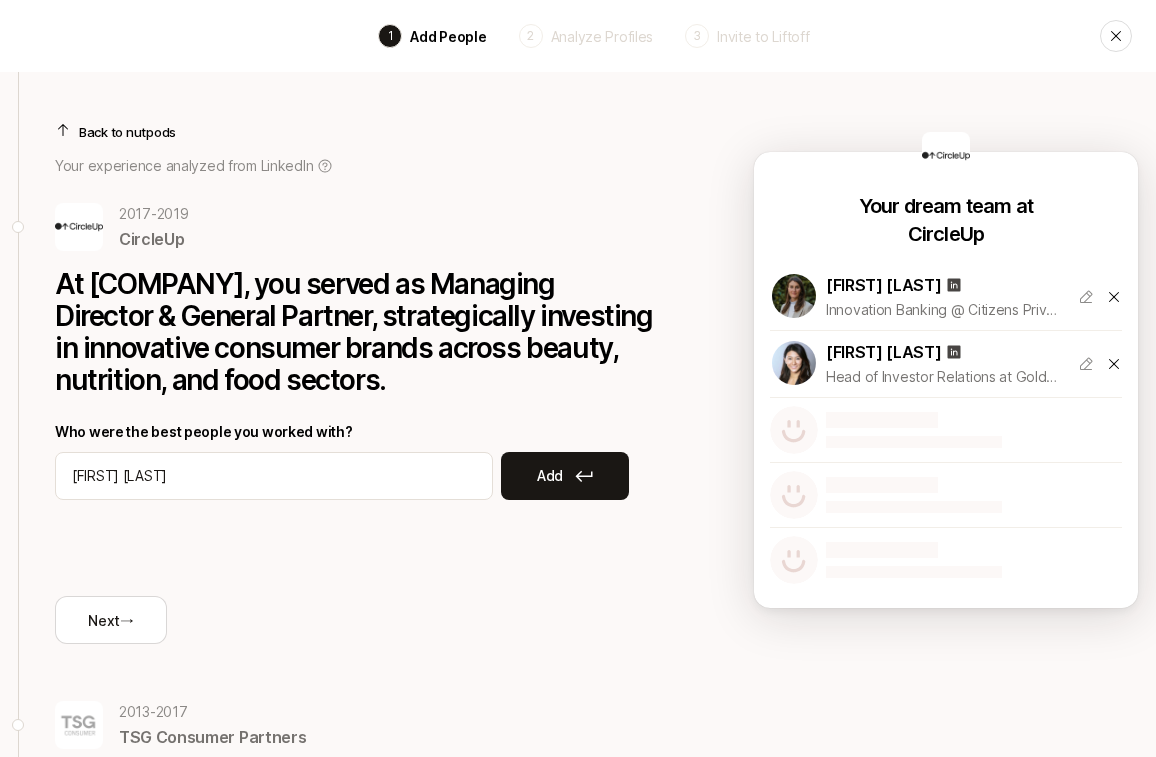 click on "Add" at bounding box center (565, 476) 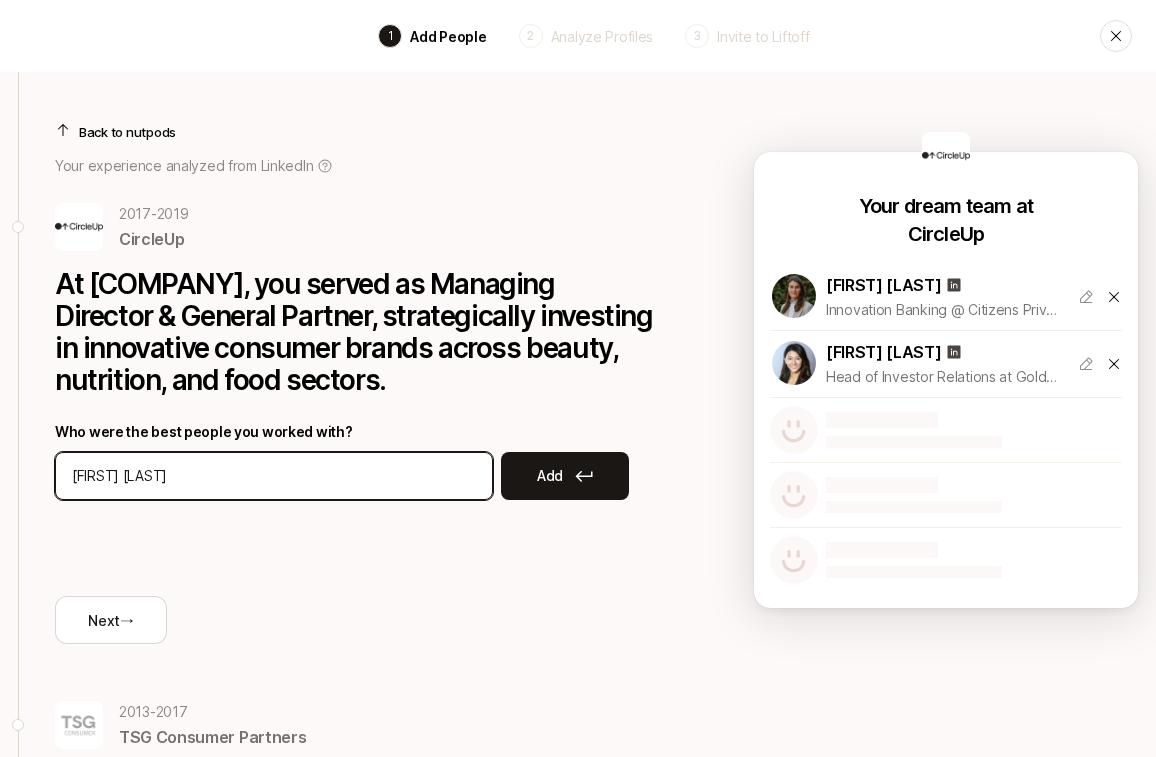 type 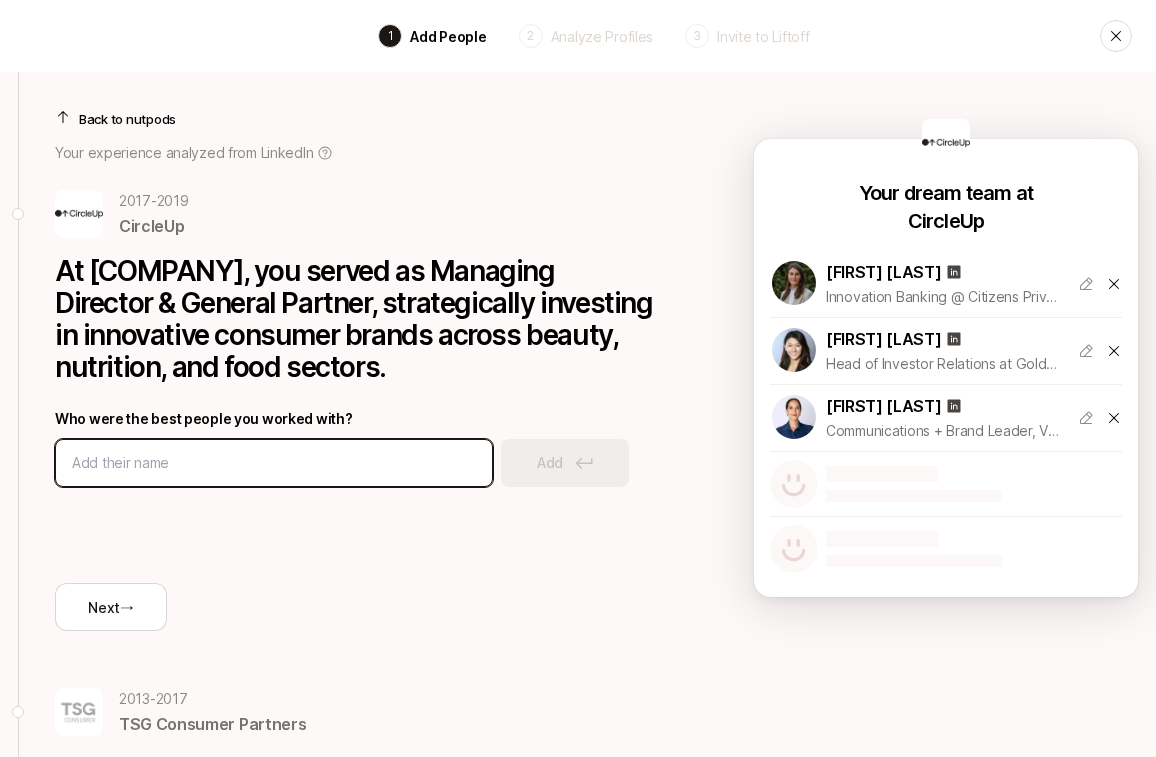 scroll, scrollTop: 21, scrollLeft: 0, axis: vertical 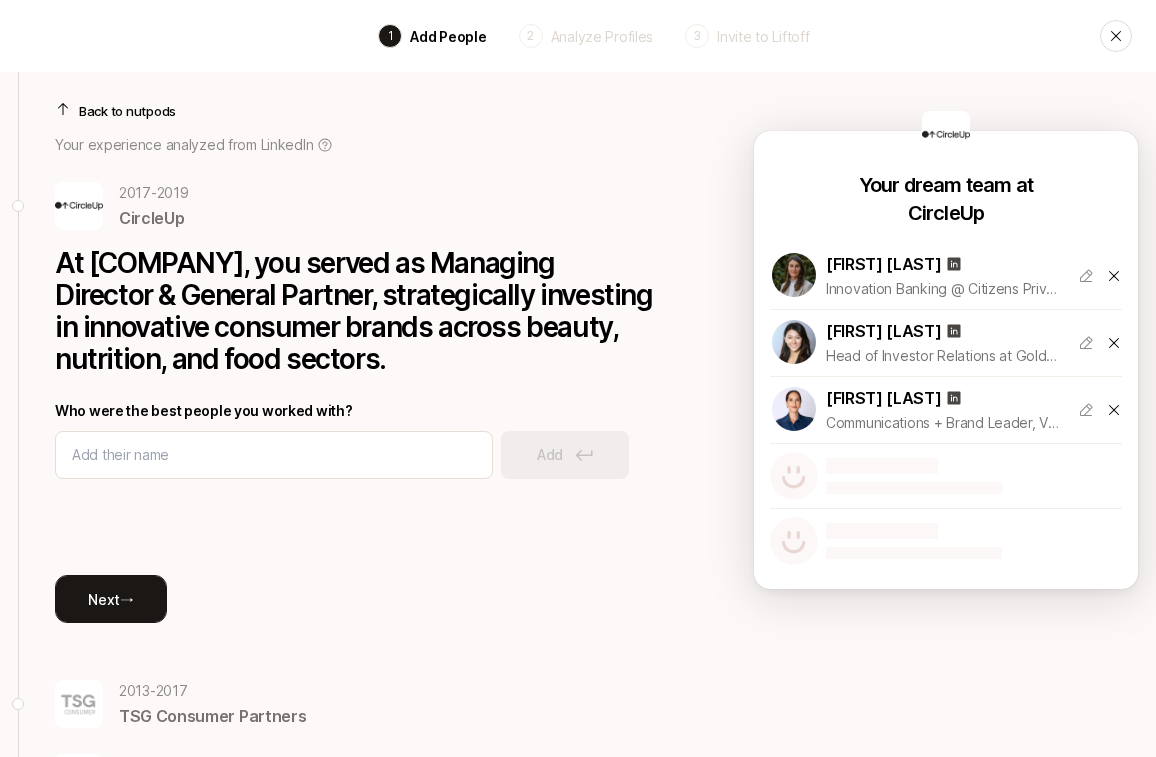click on "Next  →" at bounding box center (111, 599) 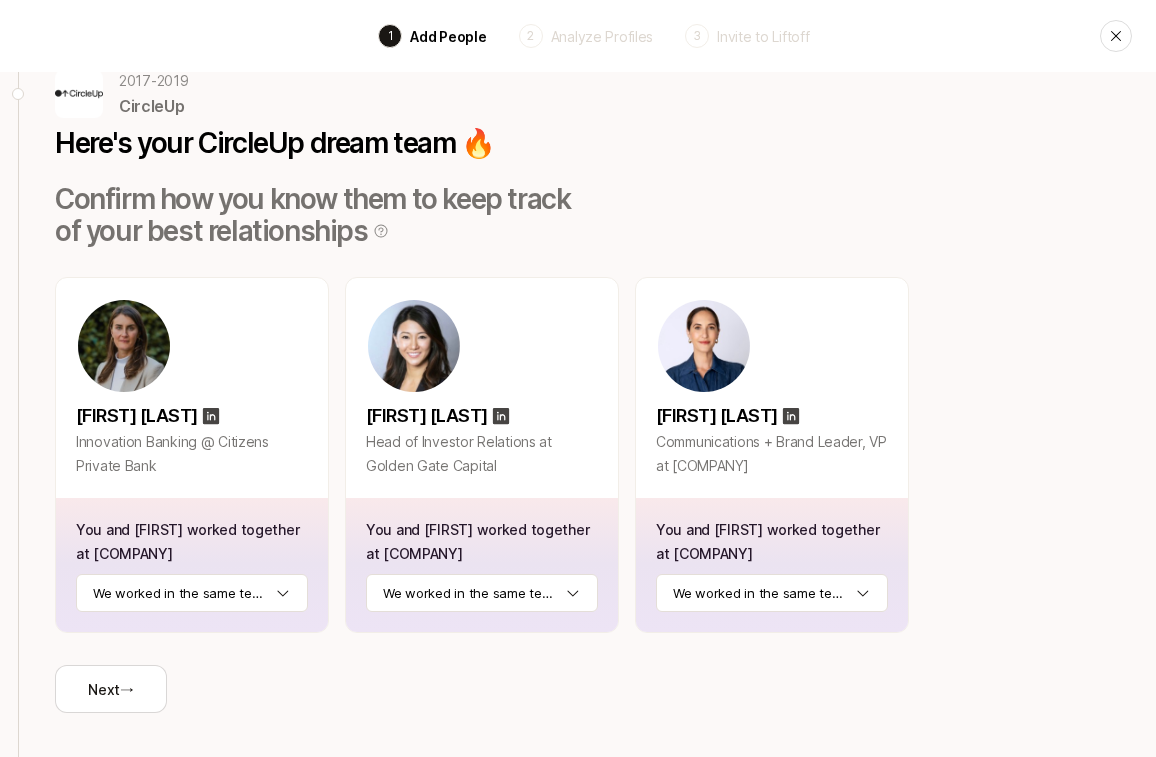 scroll, scrollTop: 96, scrollLeft: 0, axis: vertical 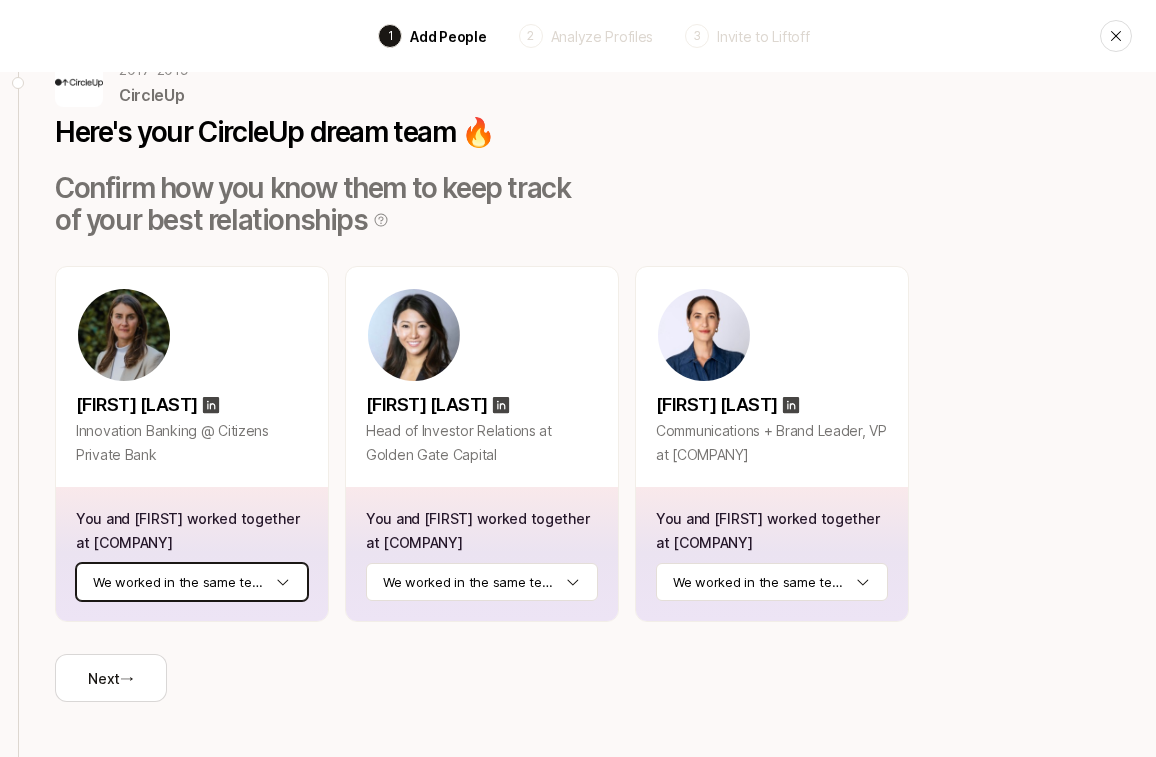 click on "Back 1 Add People 2 Analyze Profiles 3 Invite to Liftoff Back 2017  -  2019 [COMPANY] Here's your [COMPANY] dream team 🔥 Confirm how you know them to keep track of your best relationships   [FIRST] [LAST] Innovation Banking @ [COMPANY] You and [FIRST] worked together at [COMPANY] We worked in the same team [FIRST] [LAST] Head of Investor Relations at [COMPANY] You and [FIRST] worked together at [COMPANY] We worked in the same team [FIRST] [LAST] Communications + Brand Leader, VP at [COMPANY] You and [FIRST] worked together at [COMPANY] We worked in the same team Next  → 2013  -  2017 [COMPANY] 2015  -  2016 [COMPANY] 2009  -  2013 [COMPANY] Other" at bounding box center (578, 282) 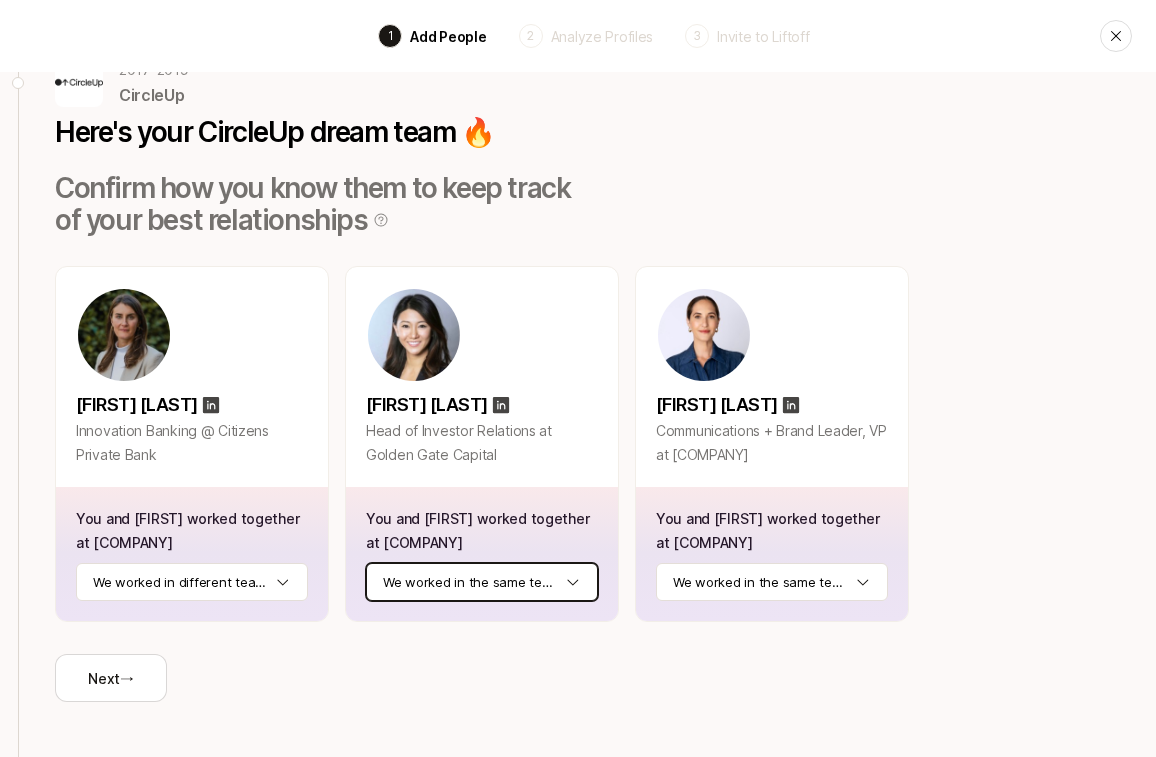 click on "Back 1 Add People 2 Analyze Profiles 3 Invite to Liftoff Back 2017  -  2019 [COMPANY] Here's your [COMPANY] dream team 🔥 Confirm how you know them to keep track of your best relationships   [FIRST] [LAST] Innovation Banking @ [COMPANY] You and [FIRST] worked together at [COMPANY] We worked in different teams [FIRST] [LAST] Head of Investor Relations at [COMPANY] You and [FIRST] worked together at [COMPANY] We worked in the same team [FIRST] [LAST] Communications + Brand Leader, VP at [COMPANY] You and [FIRST] worked together at [COMPANY] We worked in the same team Next  → 2013  -  2017 [COMPANY] 2015  -  2016 [COMPANY] 2009  -  2013 [COMPANY] Other" at bounding box center (578, 282) 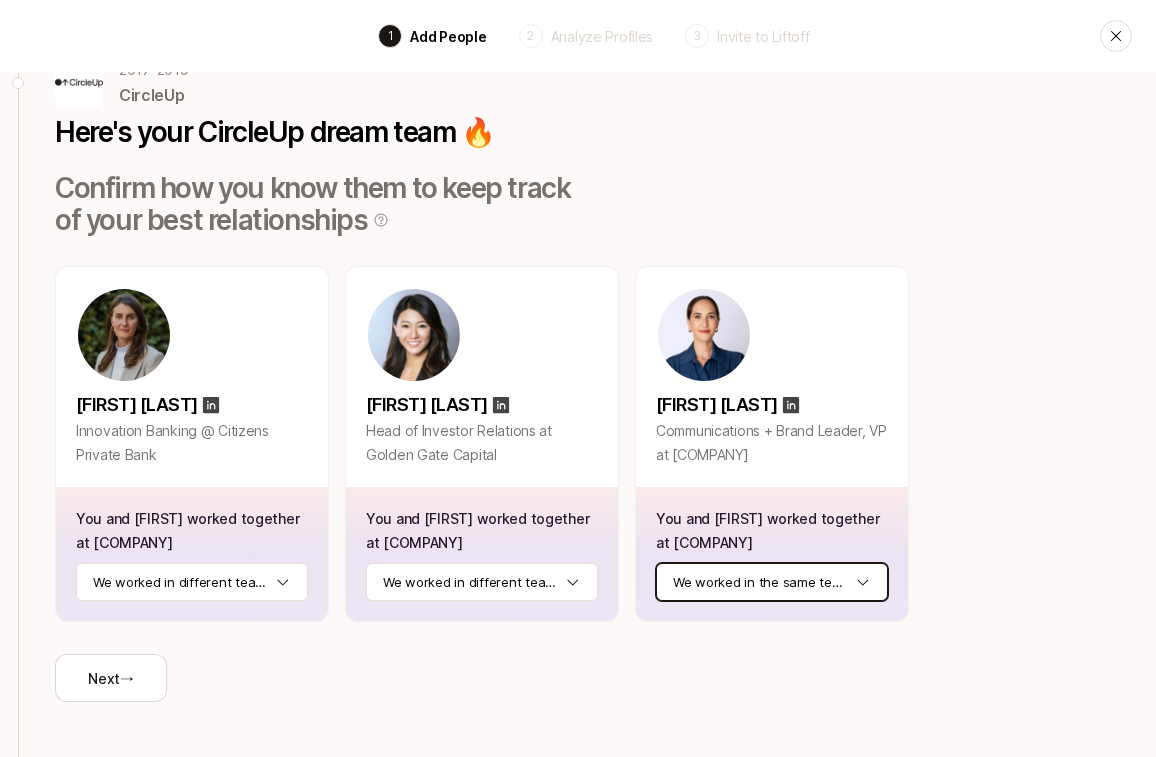 click on "Back 1 Add People 2 Analyze Profiles 3 Invite to Liftoff Back 2017  -  2019 [COMPANY] Here's your [COMPANY] dream team 🔥 Confirm how you know them to keep track of your best relationships   [FIRST] [LAST] Innovation Banking @ [COMPANY] You and [FIRST] worked together at [COMPANY] We worked in different teams [FIRST] [LAST] Head of Investor Relations at [COMPANY] You and [FIRST] worked together at [COMPANY] We worked in different teams [FIRST] [LAST] Communications + Brand Leader, VP at [COMPANY] You and [FIRST] worked together at [COMPANY] We worked in the same team Next  → 2013  -  2017 [COMPANY] 2015  -  2016 [COMPANY] 2009  -  2013 [COMPANY] Other" at bounding box center (578, 282) 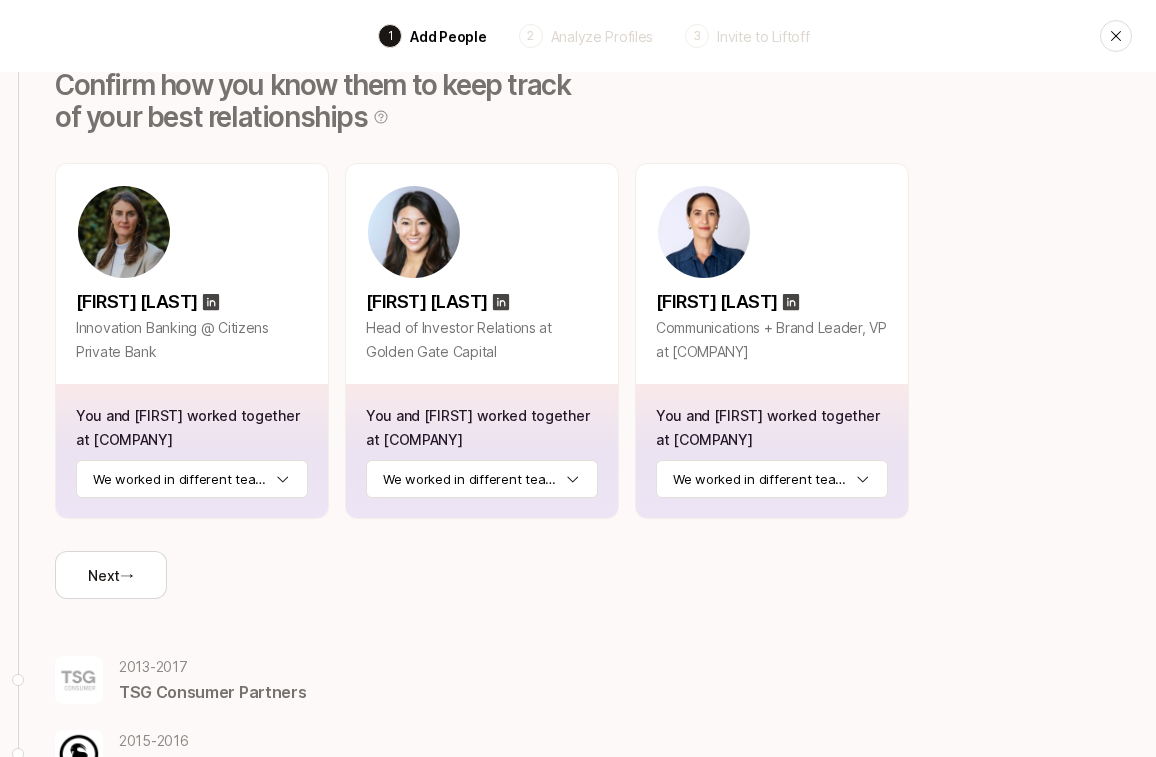 click on "Next  →" at bounding box center [111, 575] 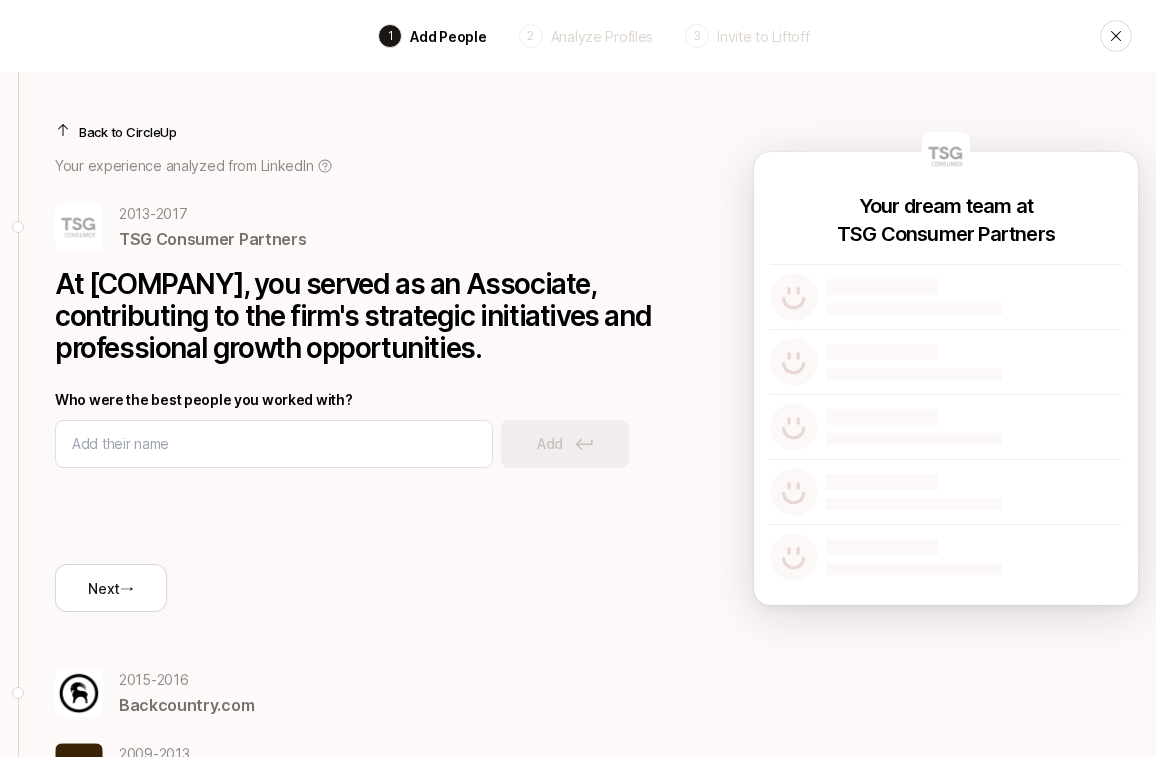 scroll, scrollTop: 147, scrollLeft: 0, axis: vertical 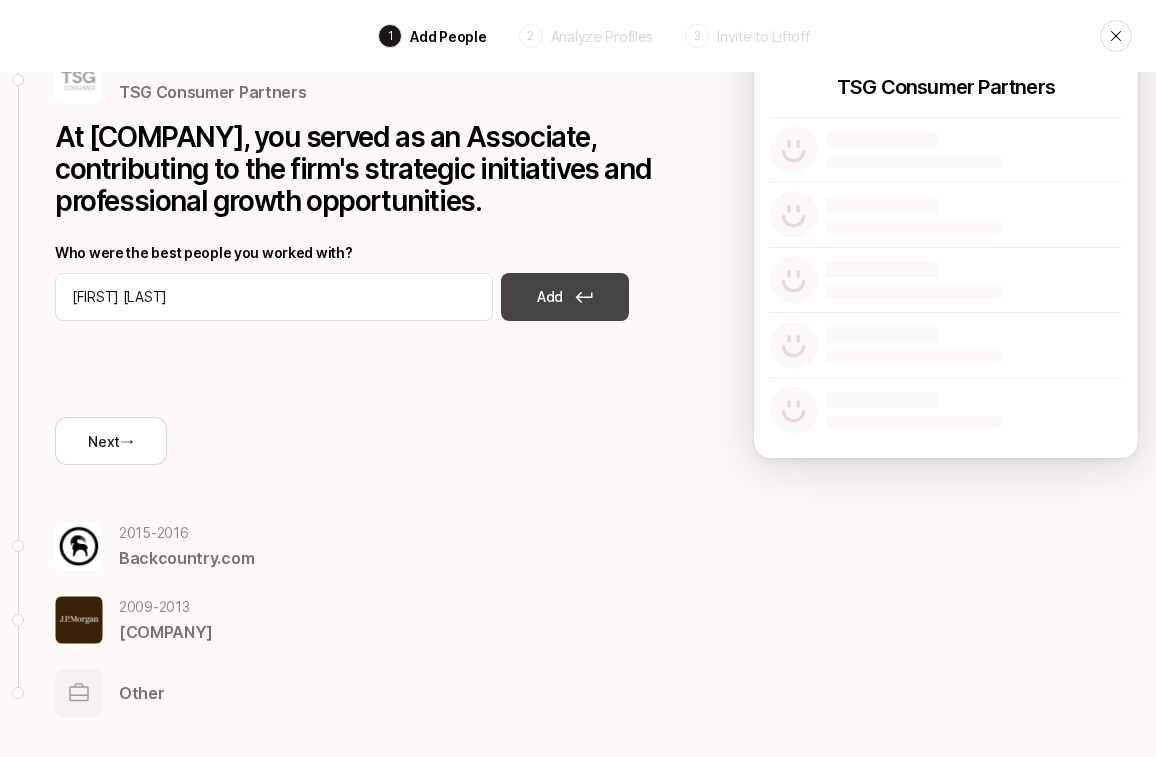 type on "[FIRST] [LAST]" 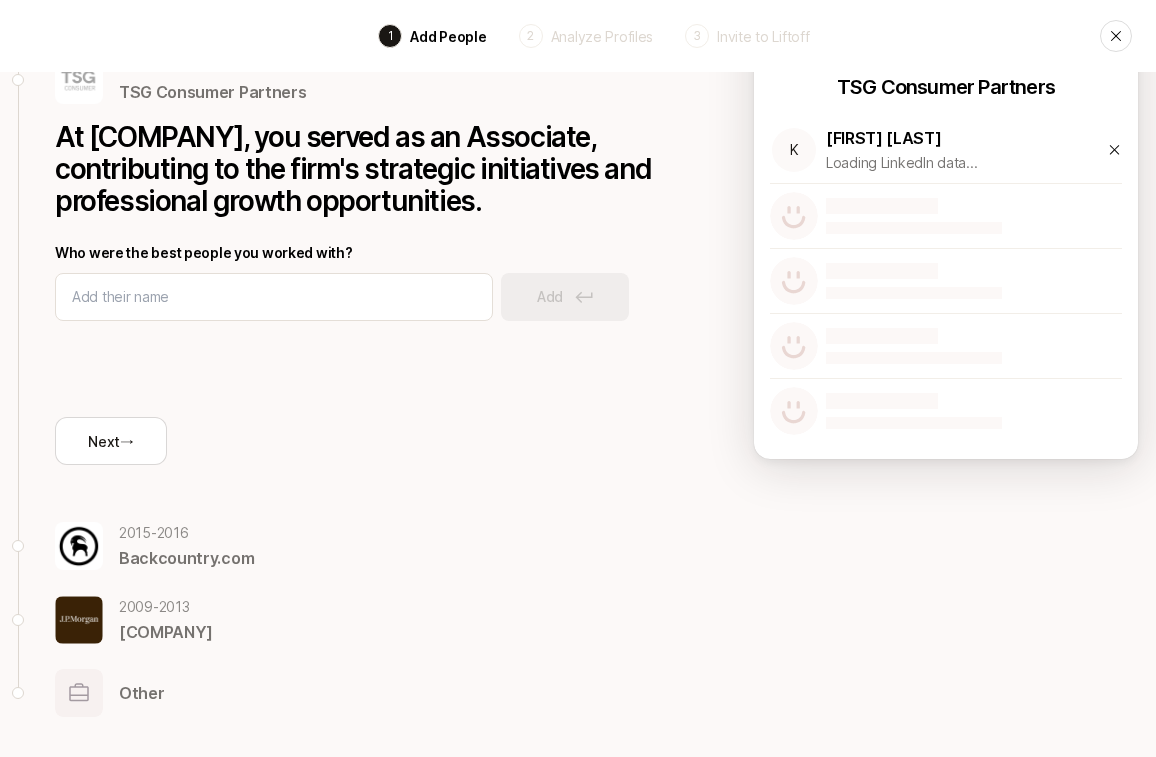 click 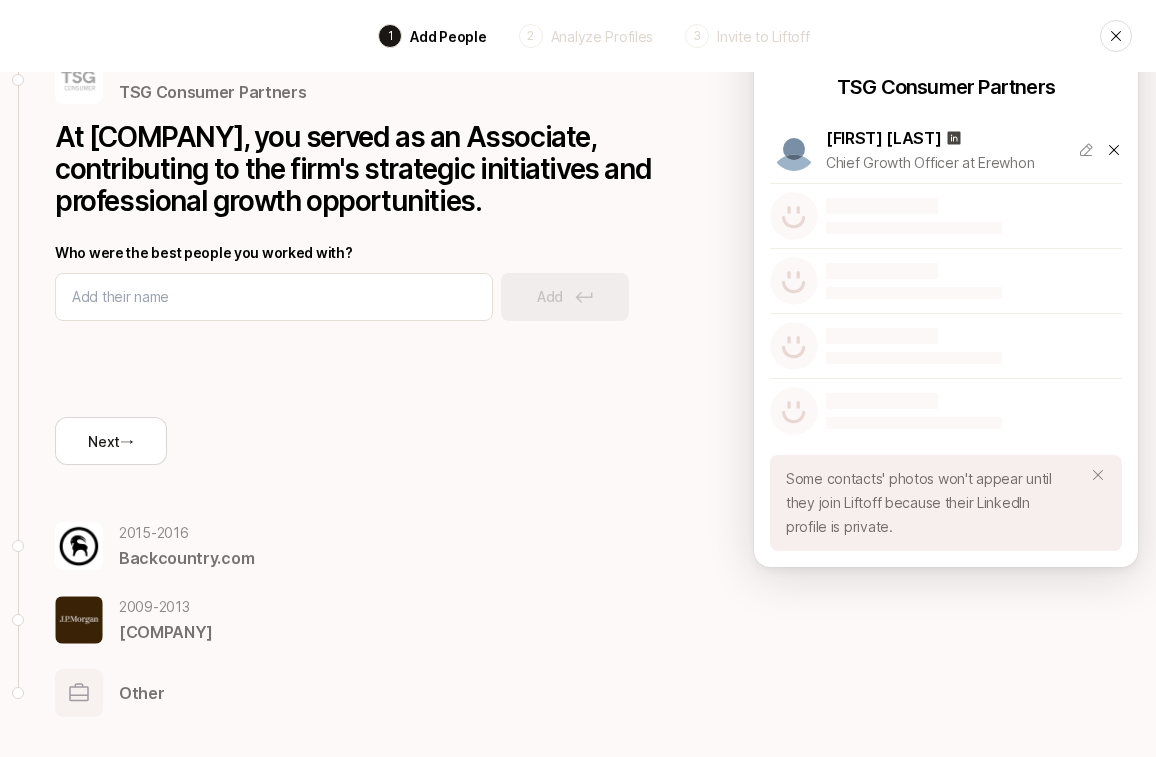 click 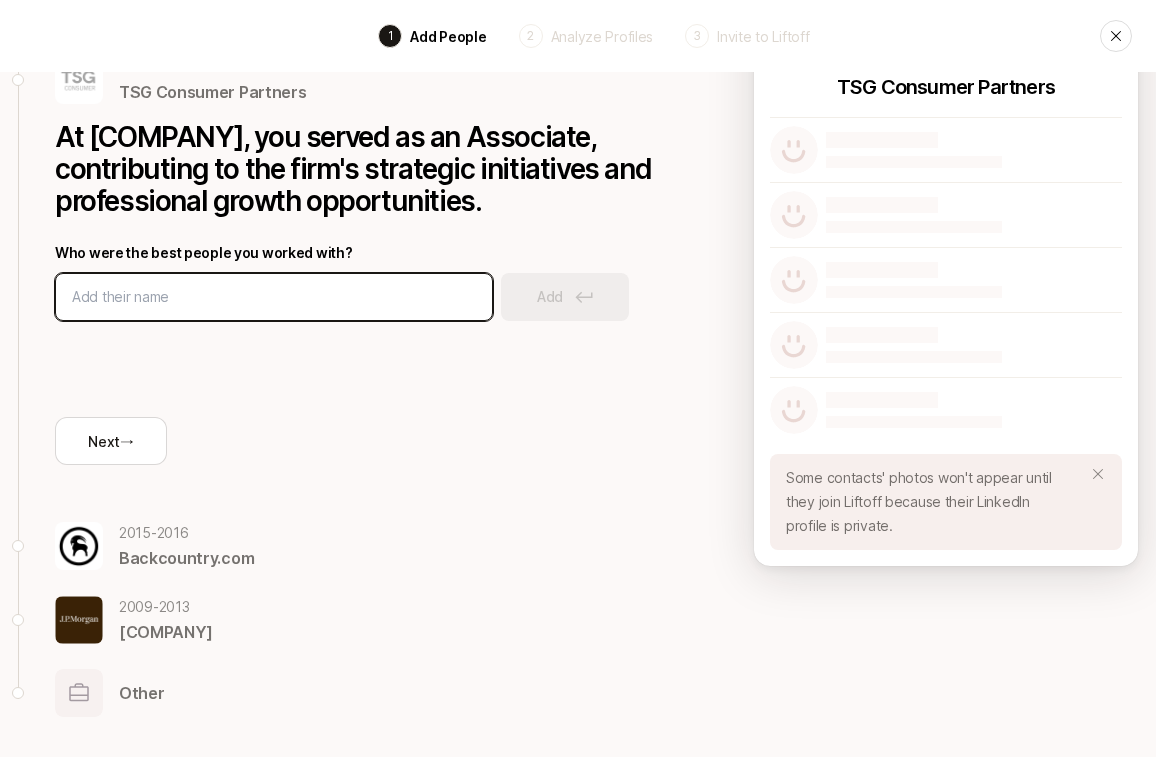 click at bounding box center [274, 297] 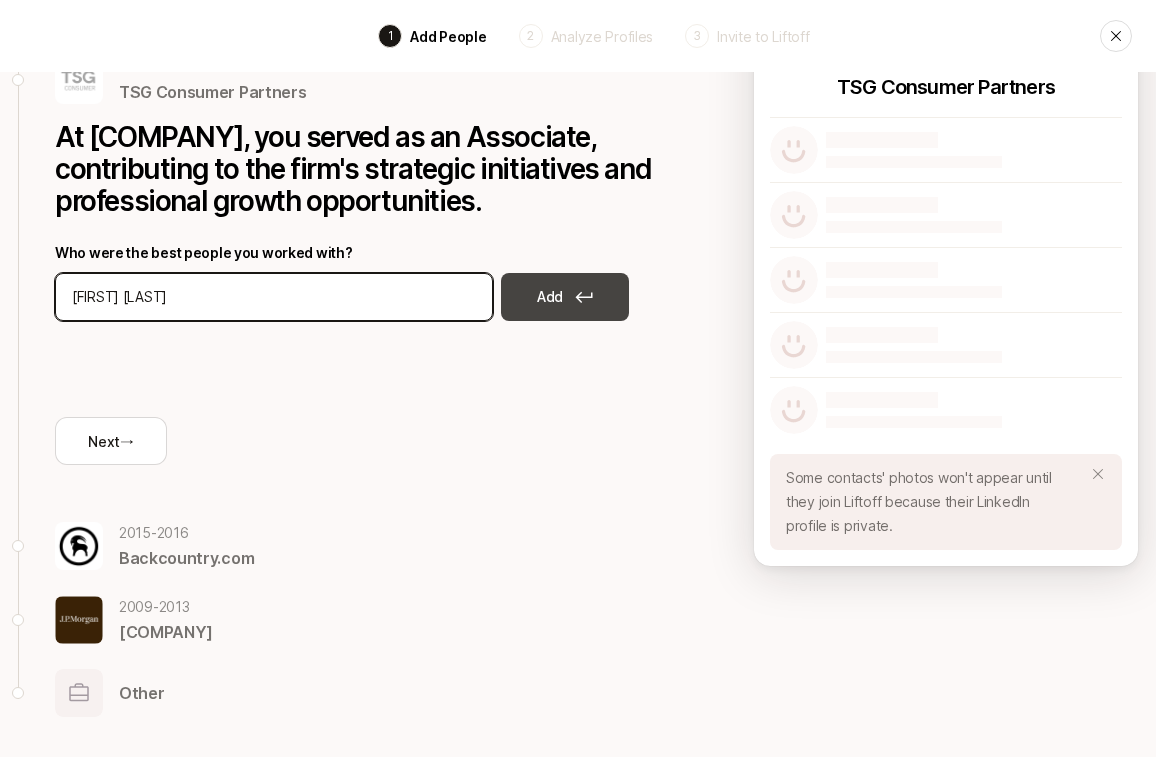 type on "[FIRST] [LAST]" 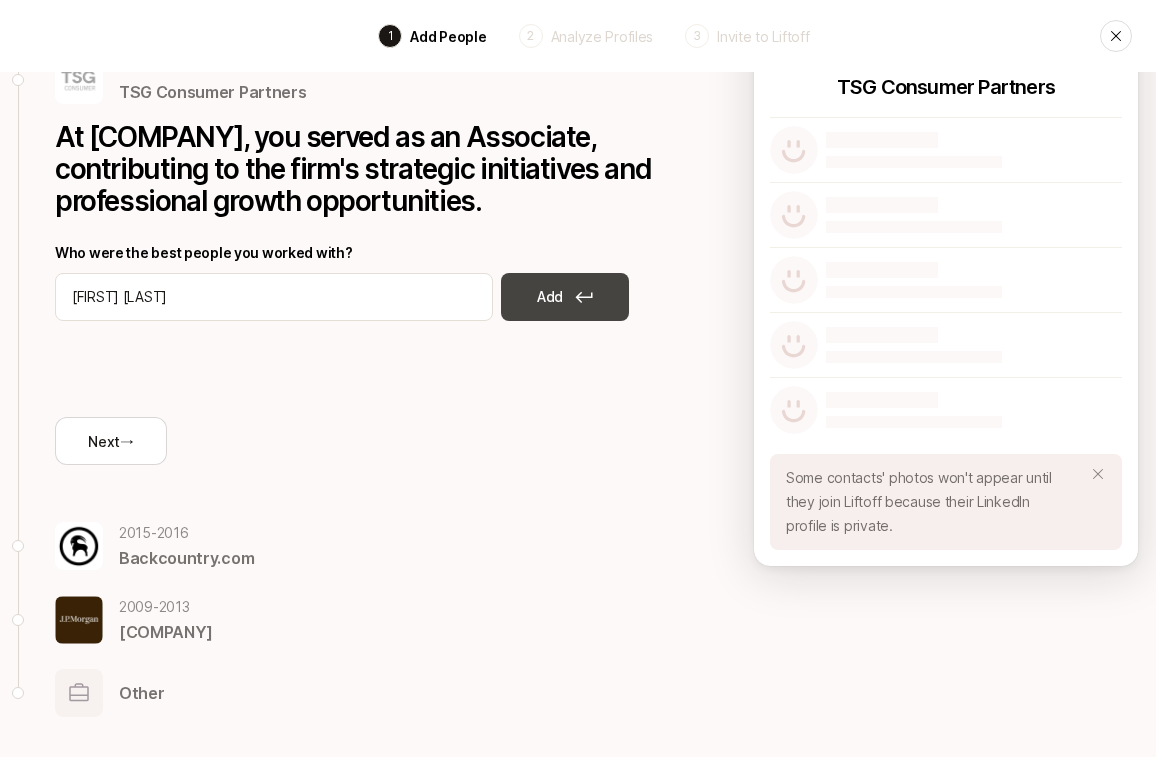 click on "Add" at bounding box center [550, 297] 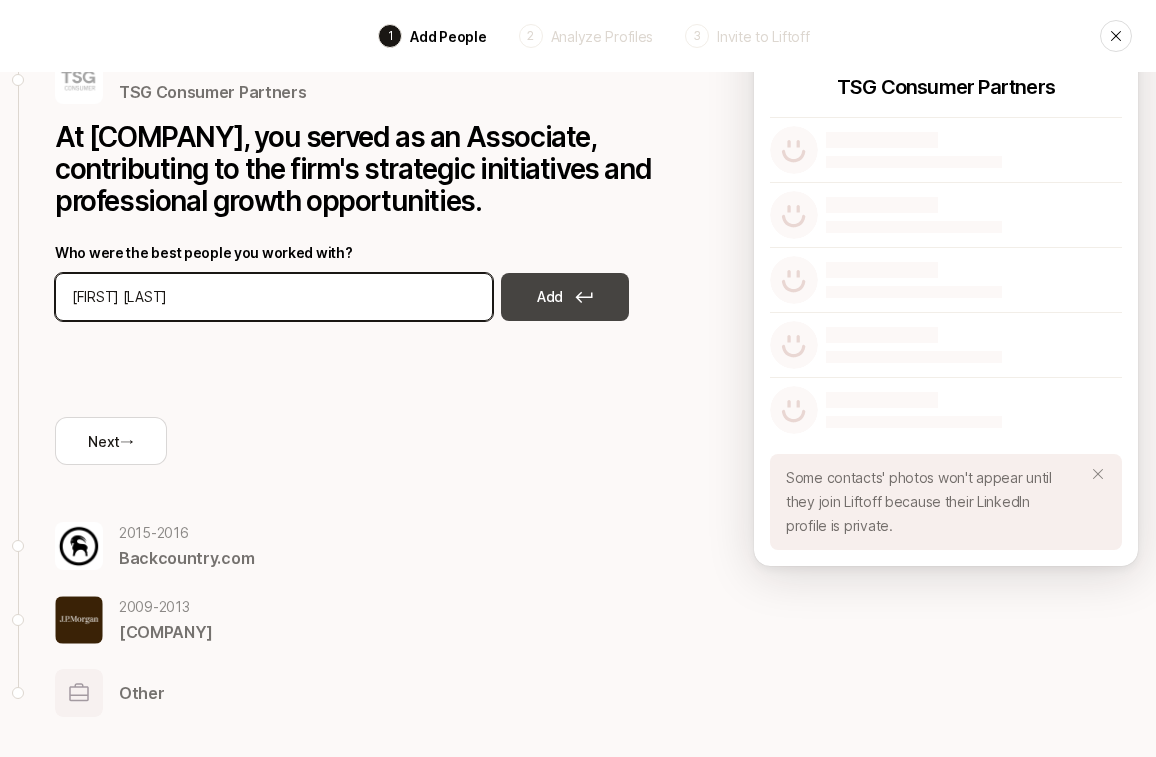 type 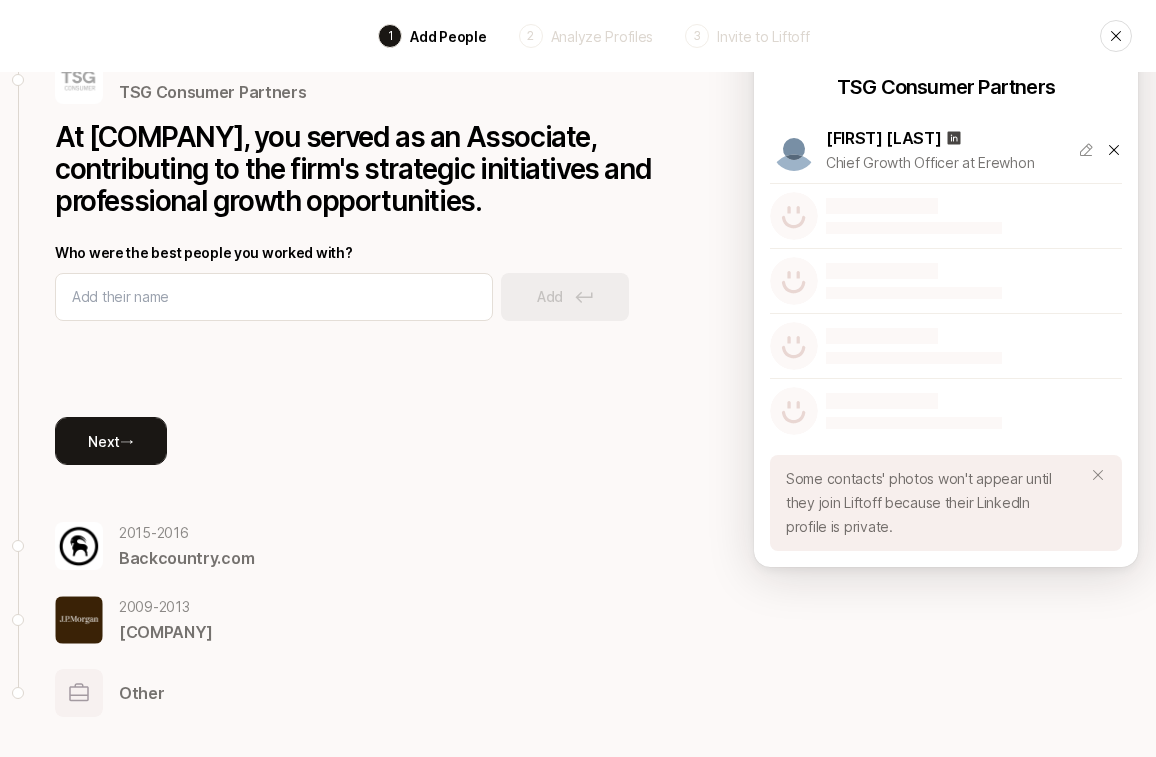 click on "Next  →" at bounding box center (111, 441) 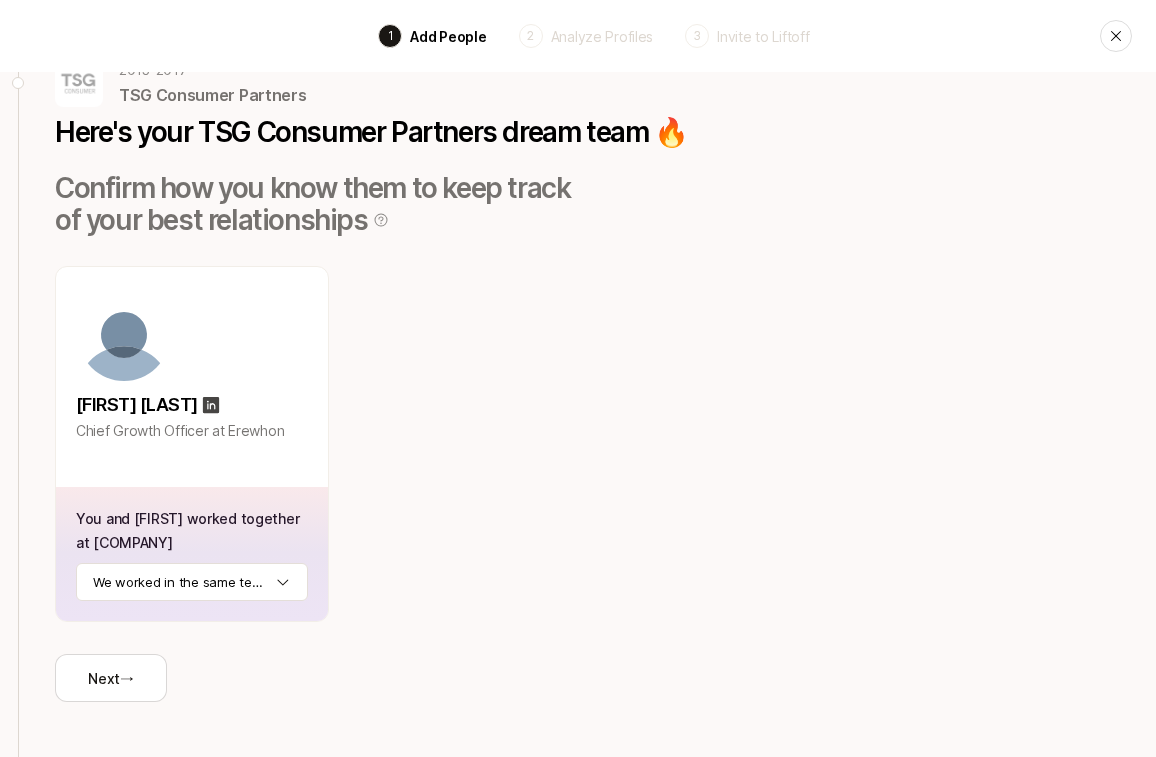 scroll, scrollTop: 102, scrollLeft: 0, axis: vertical 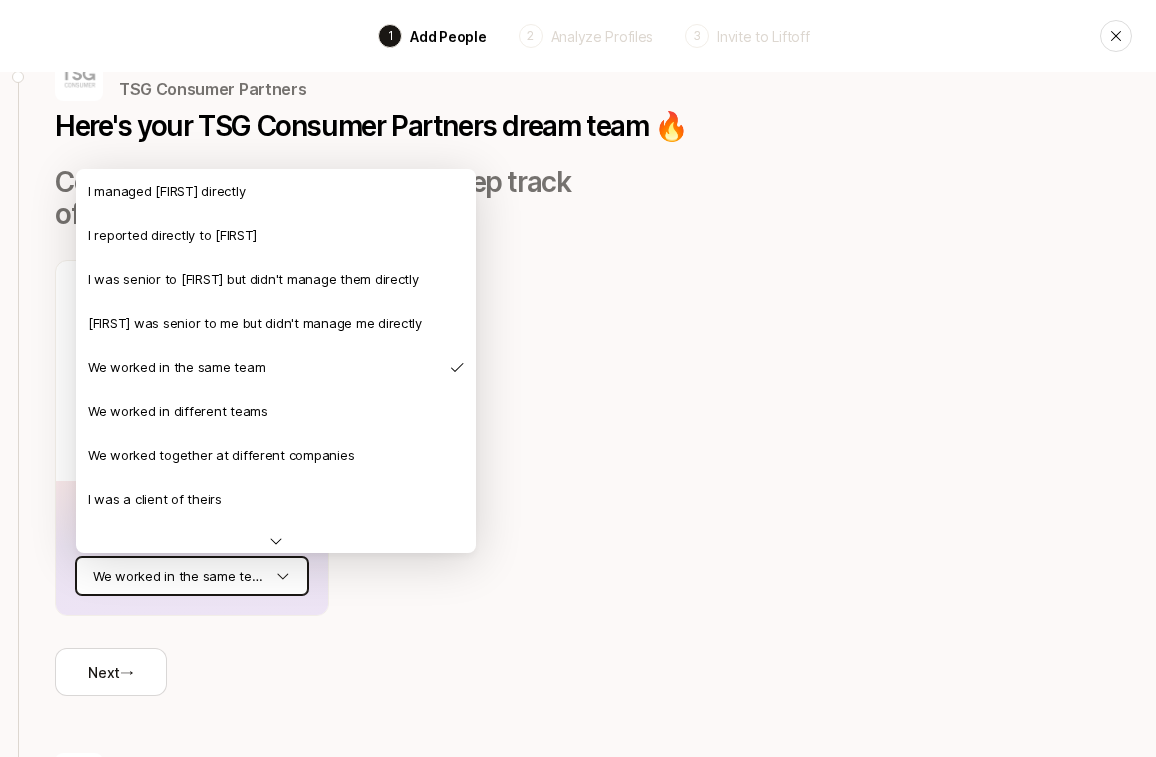 click on "Back 1 Add People 2 Analyze Profiles 3 Invite to Liftoff Back 2013  -  2017 [COMPANY] Here's your [COMPANY] dream team 🔥 Confirm how you know them to keep track of your best relationships   [FIRST] [LAST] Chief Growth Officer at [COMPANY] You and [FIRST] worked together at [COMPANY] We worked in the same team Next  → 2015  -  2016 [COMPANY] 2009  -  2013 [COMPANY] Other I managed [FIRST] directly I reported directly to [FIRST] I was senior to [FIRST] but didn't manage them directly [FIRST] was senior to me but didn't manage me directly We worked in the same team We worked in different teams We worked together at different companies I was a client of theirs [FIRST] was a client of mine" at bounding box center (578, 276) 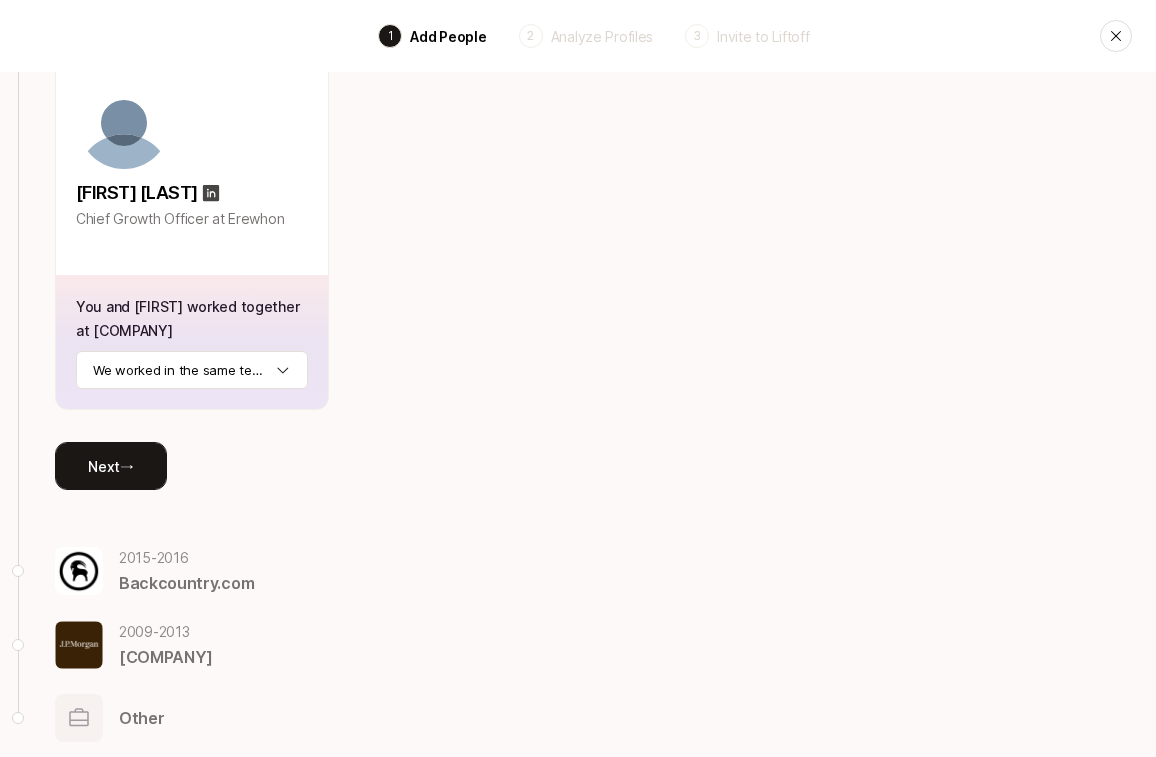 click on "Next  →" at bounding box center (111, 466) 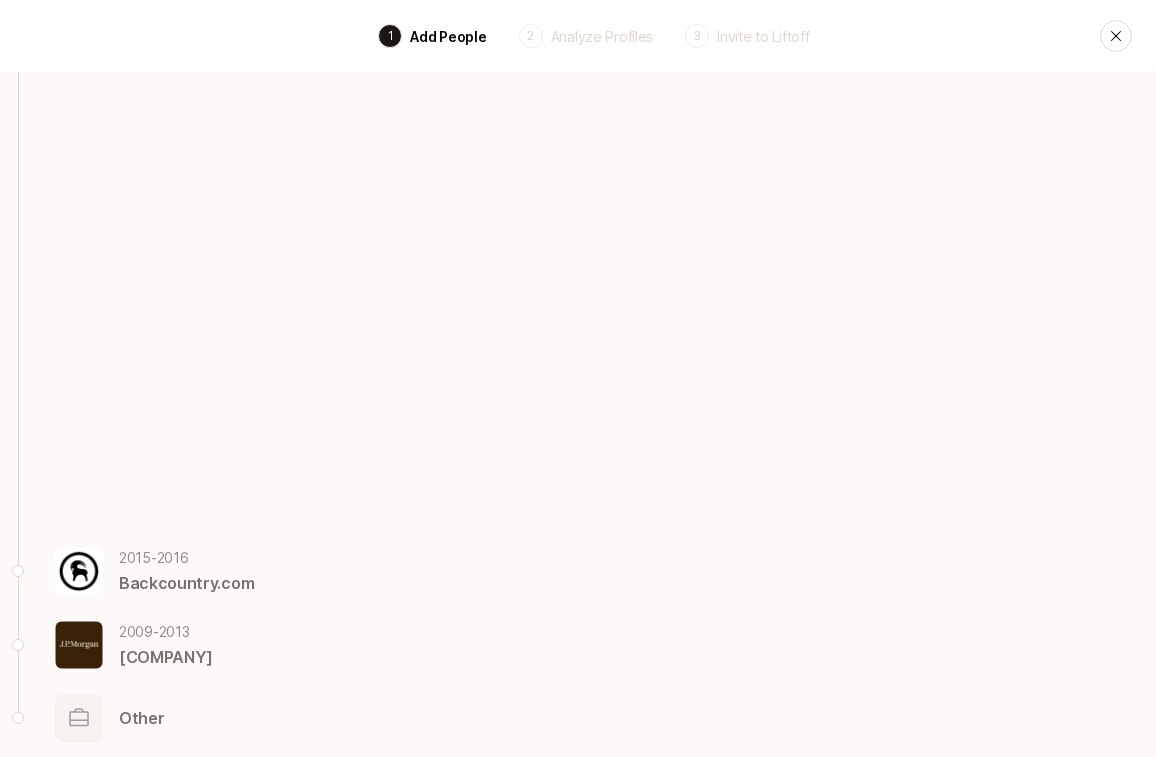 scroll, scrollTop: 105, scrollLeft: 0, axis: vertical 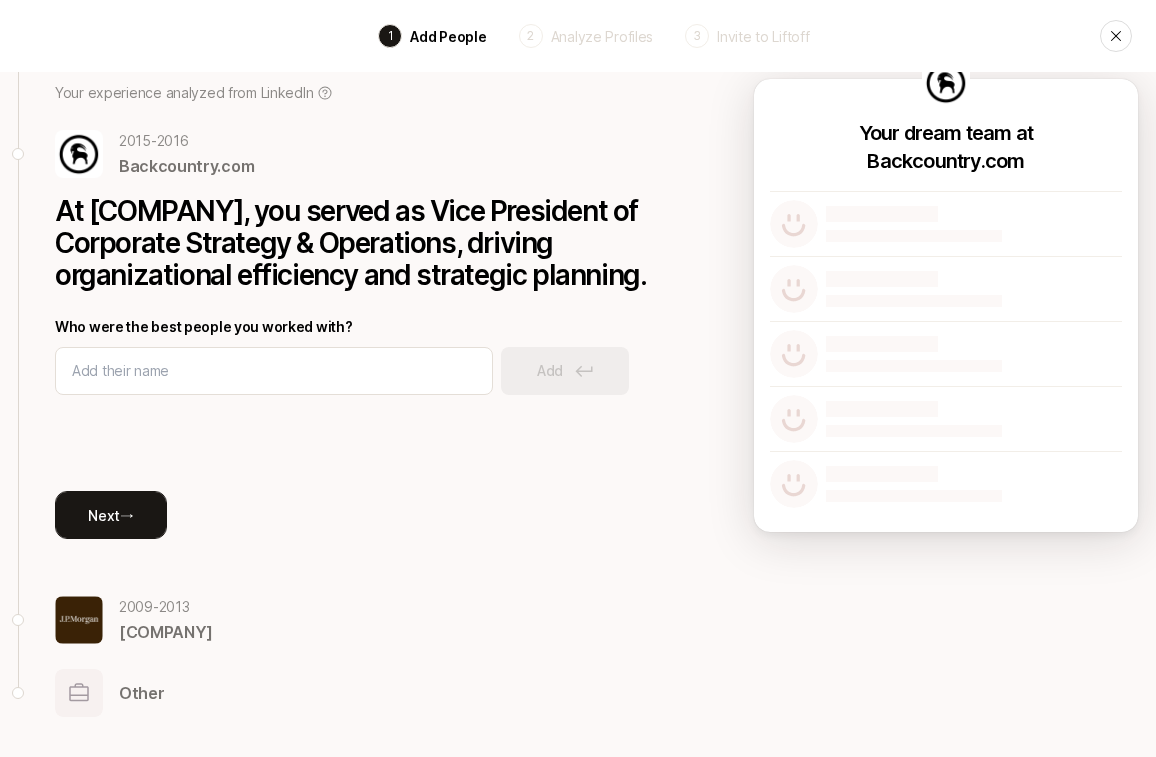 click on "Next  →" at bounding box center (111, 515) 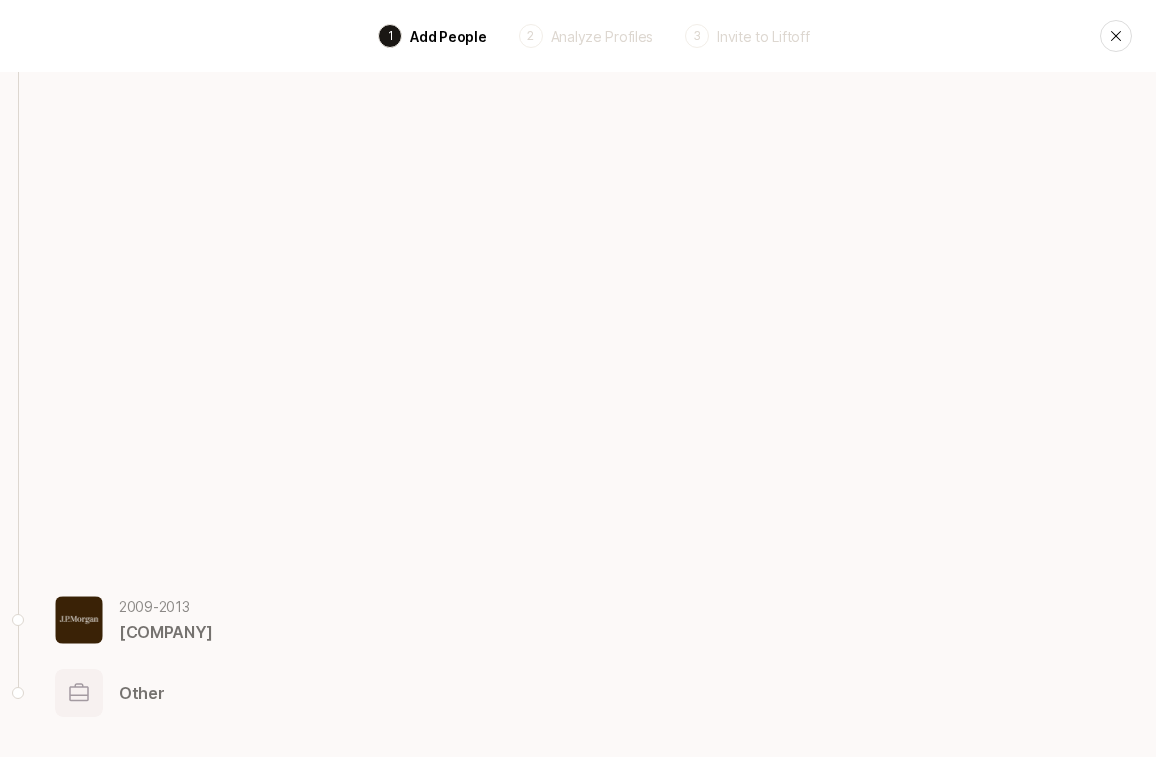 scroll, scrollTop: 0, scrollLeft: 0, axis: both 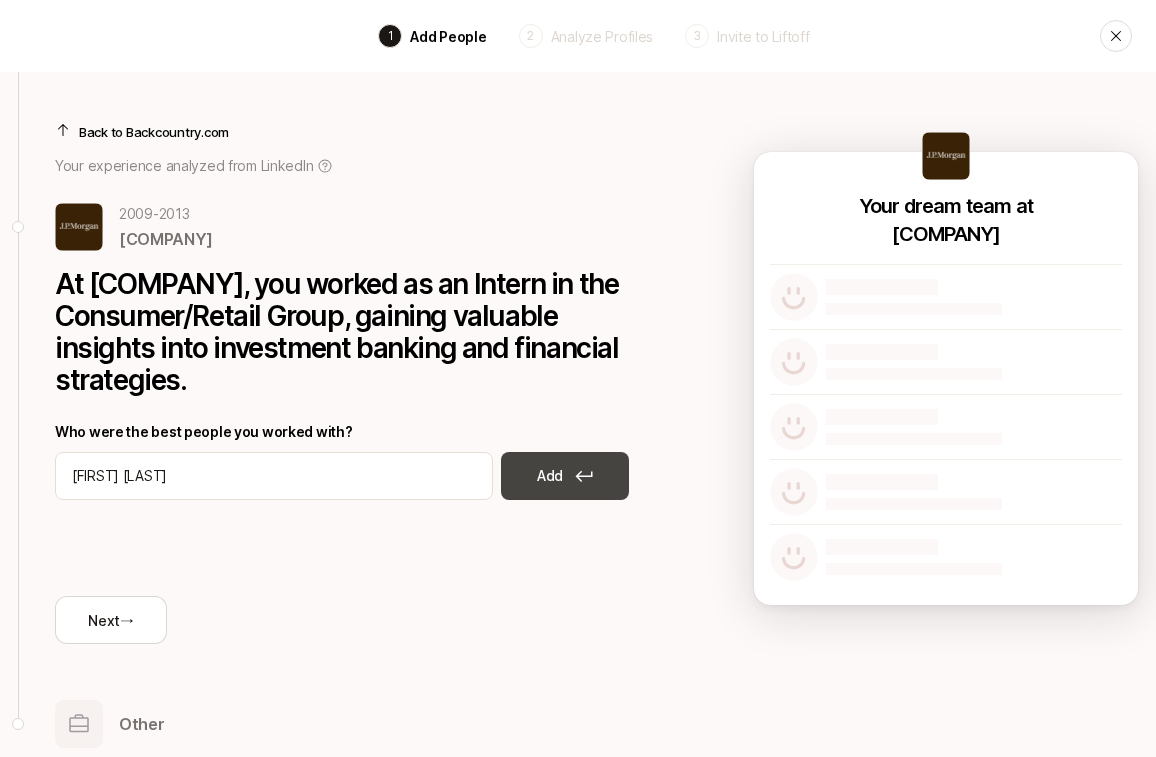 type on "[FIRST] [LAST]" 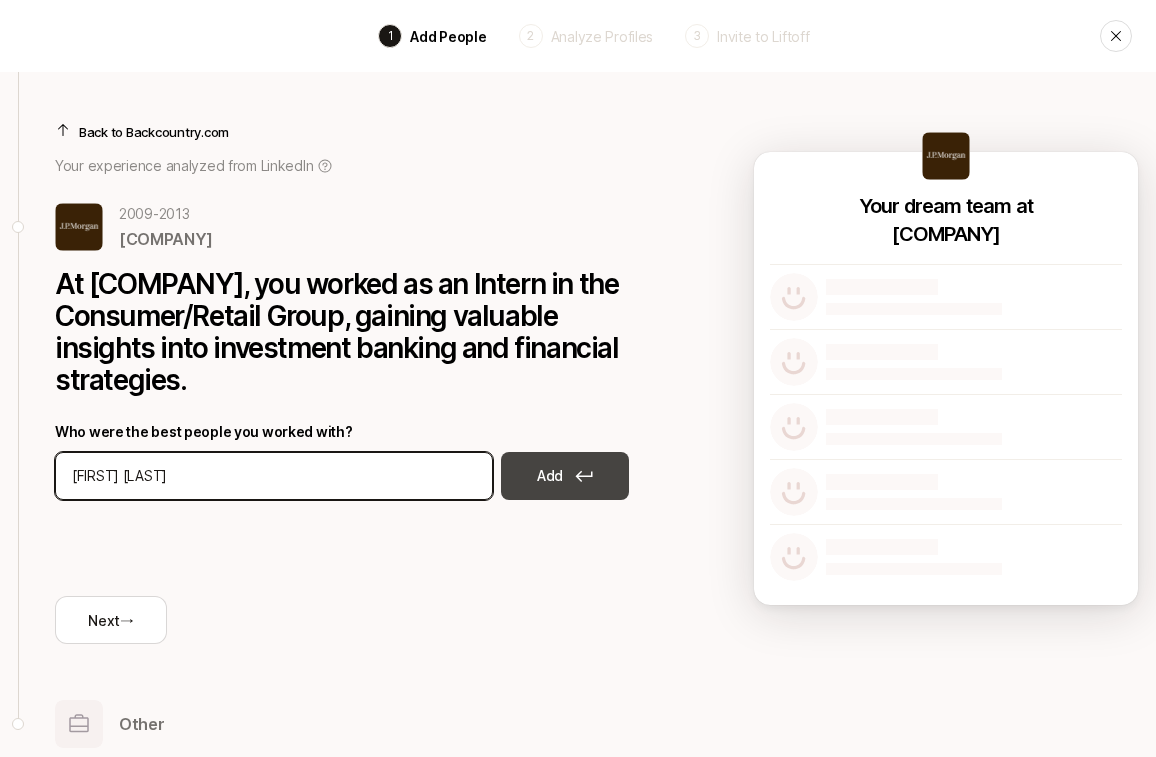 type 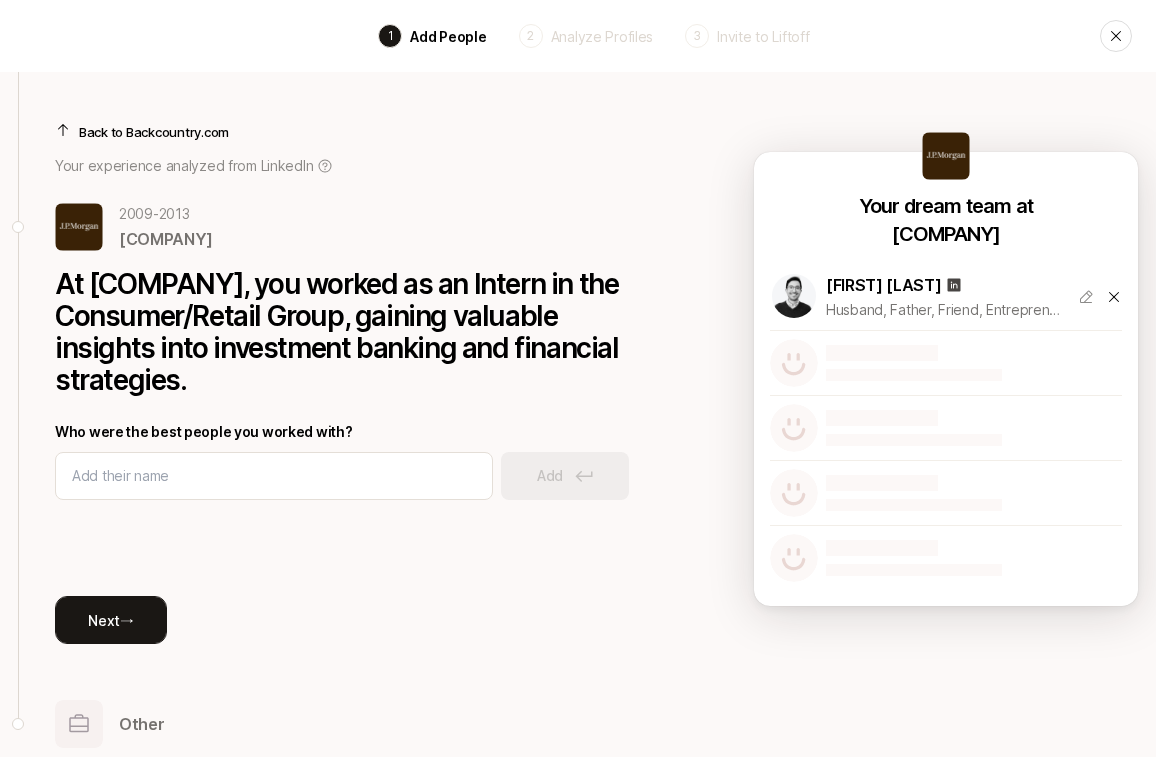 click on "Next  →" at bounding box center [111, 620] 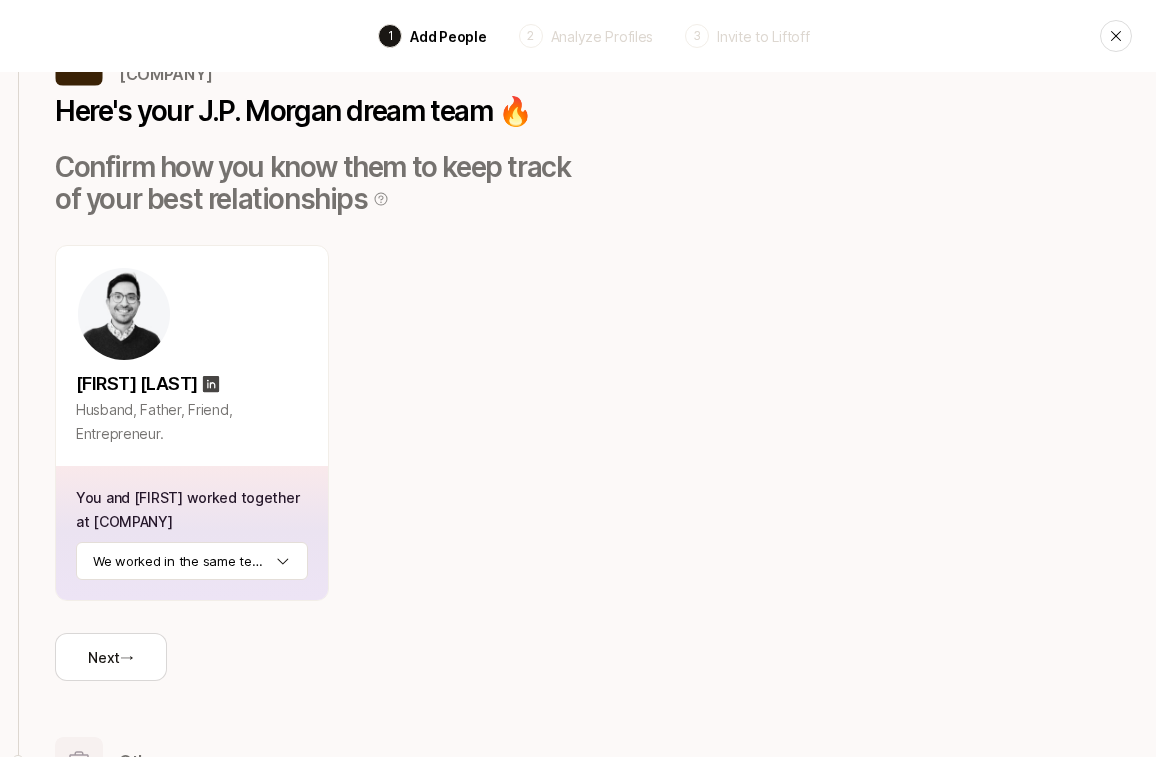 scroll, scrollTop: 185, scrollLeft: 0, axis: vertical 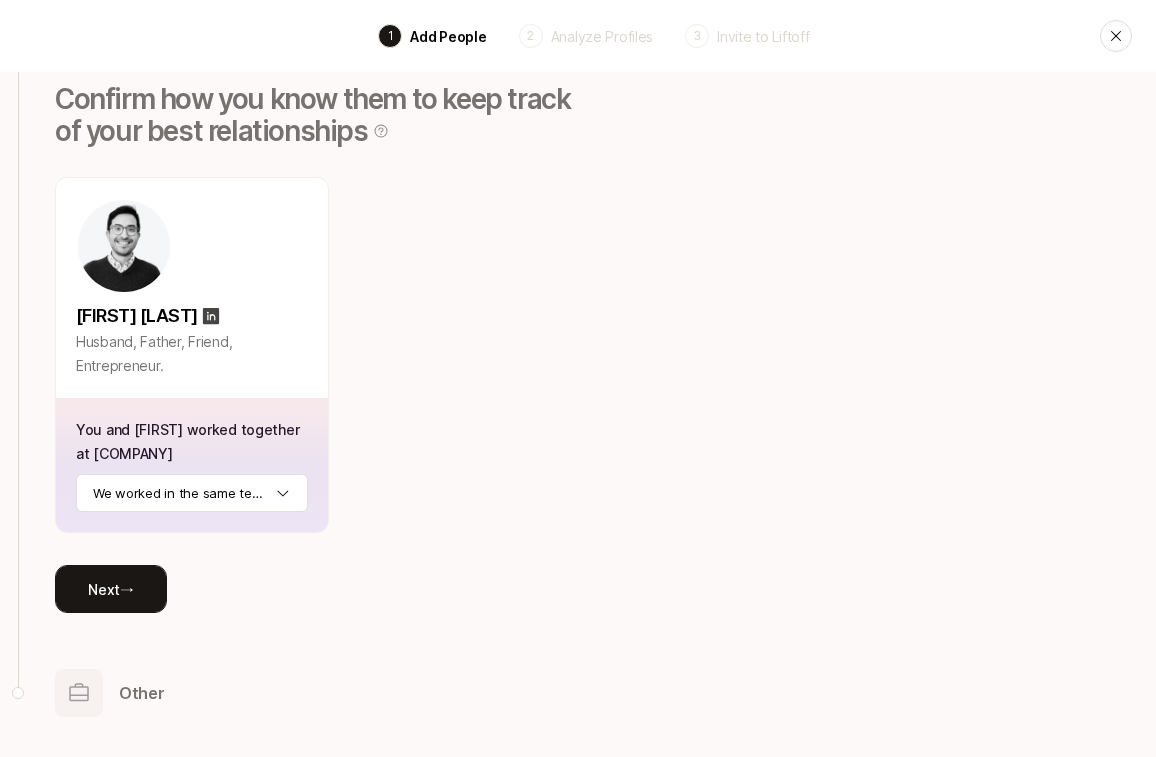 click on "Next  →" at bounding box center [111, 589] 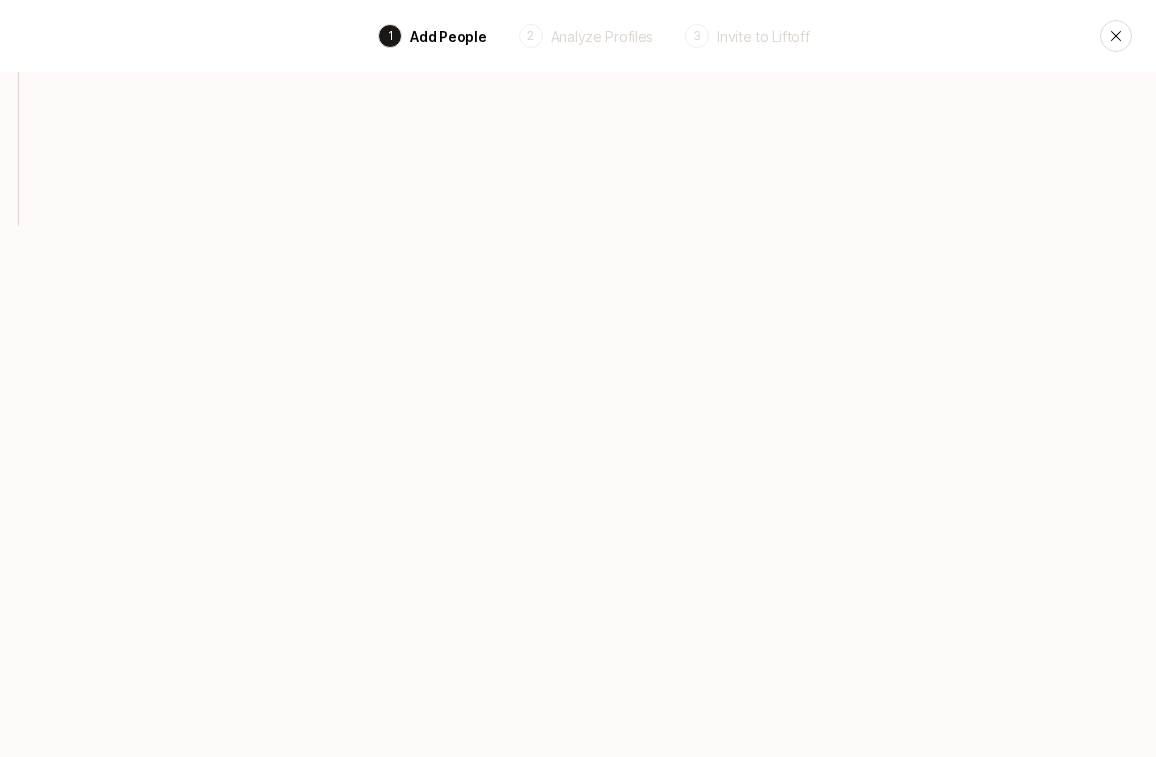 scroll, scrollTop: 0, scrollLeft: 0, axis: both 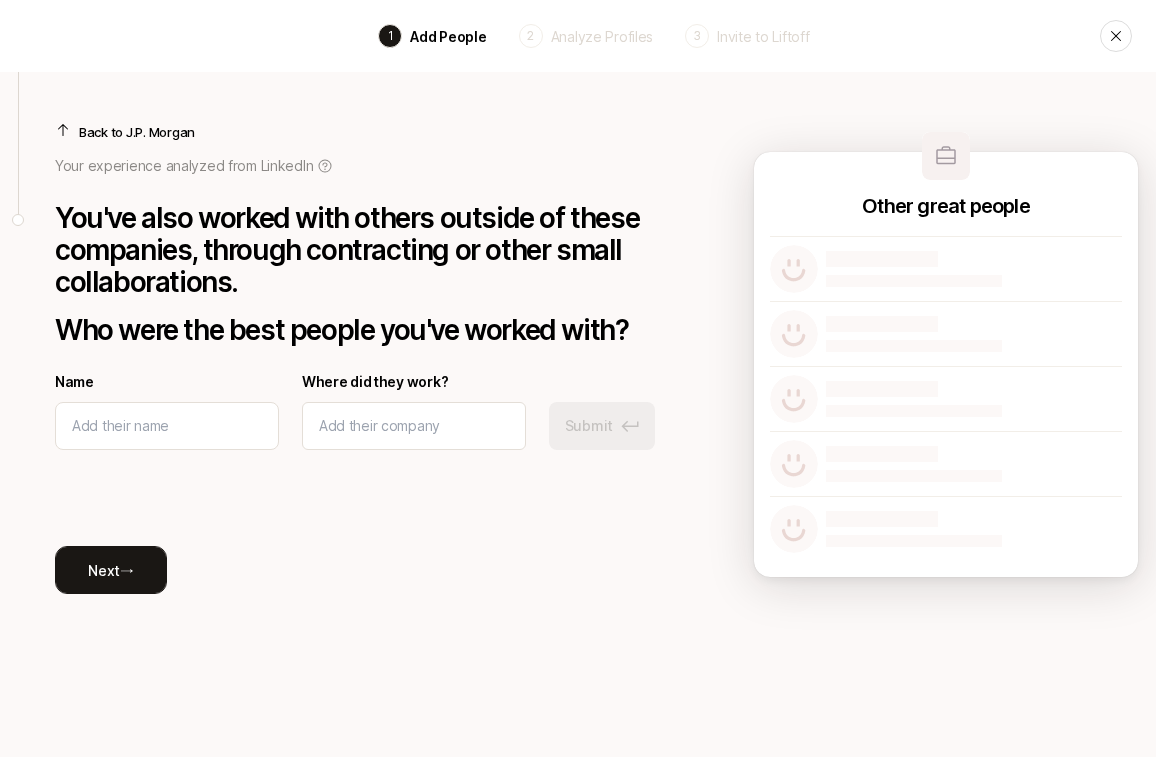 click on "Next  →" at bounding box center [111, 570] 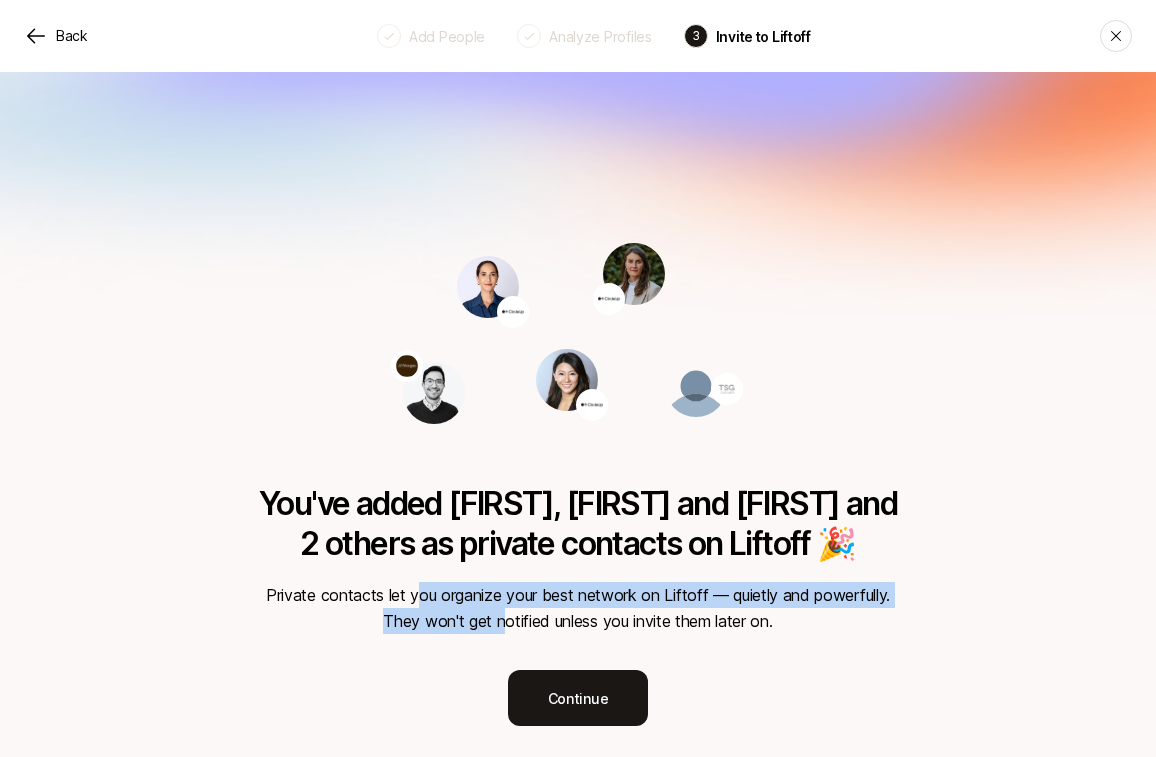 drag, startPoint x: 411, startPoint y: 589, endPoint x: 497, endPoint y: 625, distance: 93.230896 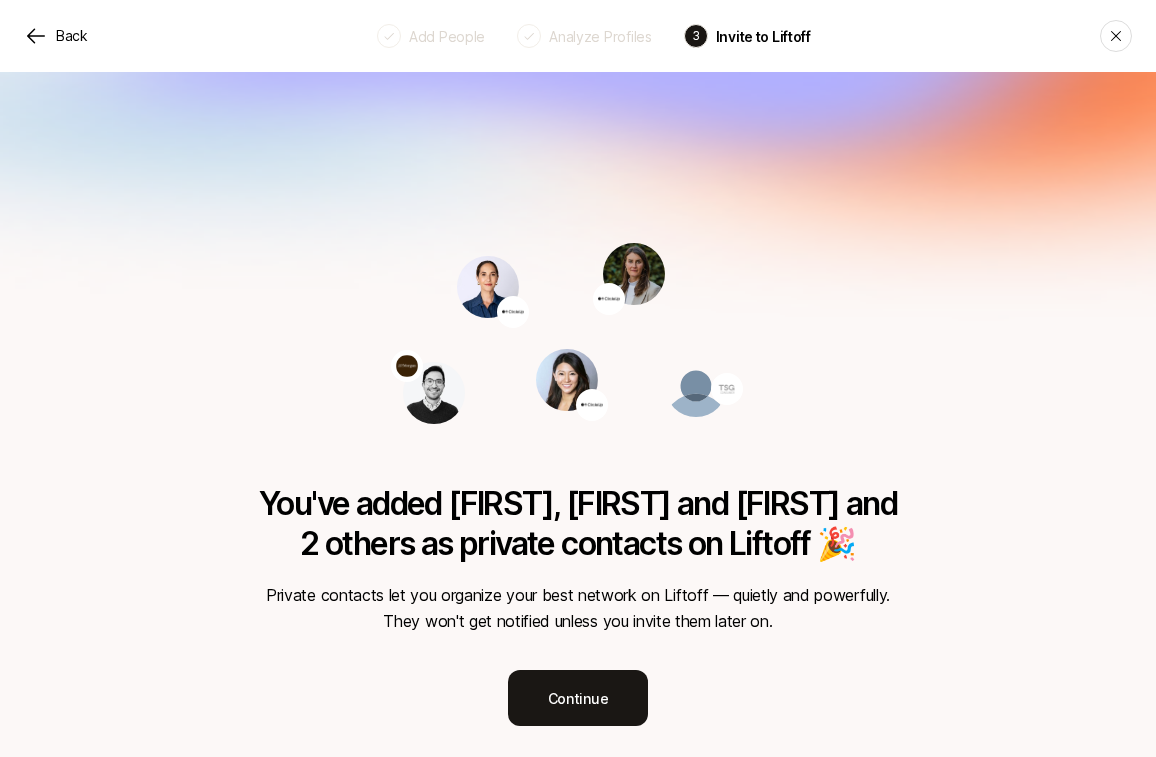 click at bounding box center [578, 303] 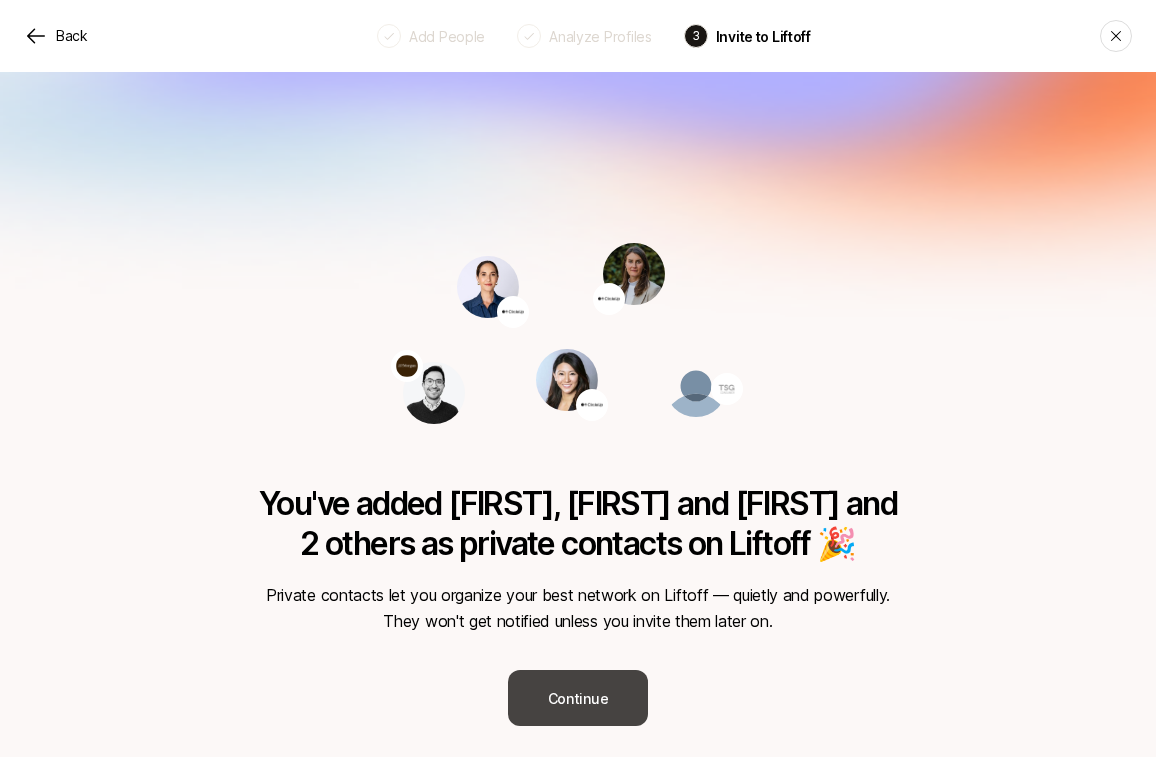 click on "Continue" at bounding box center [578, 698] 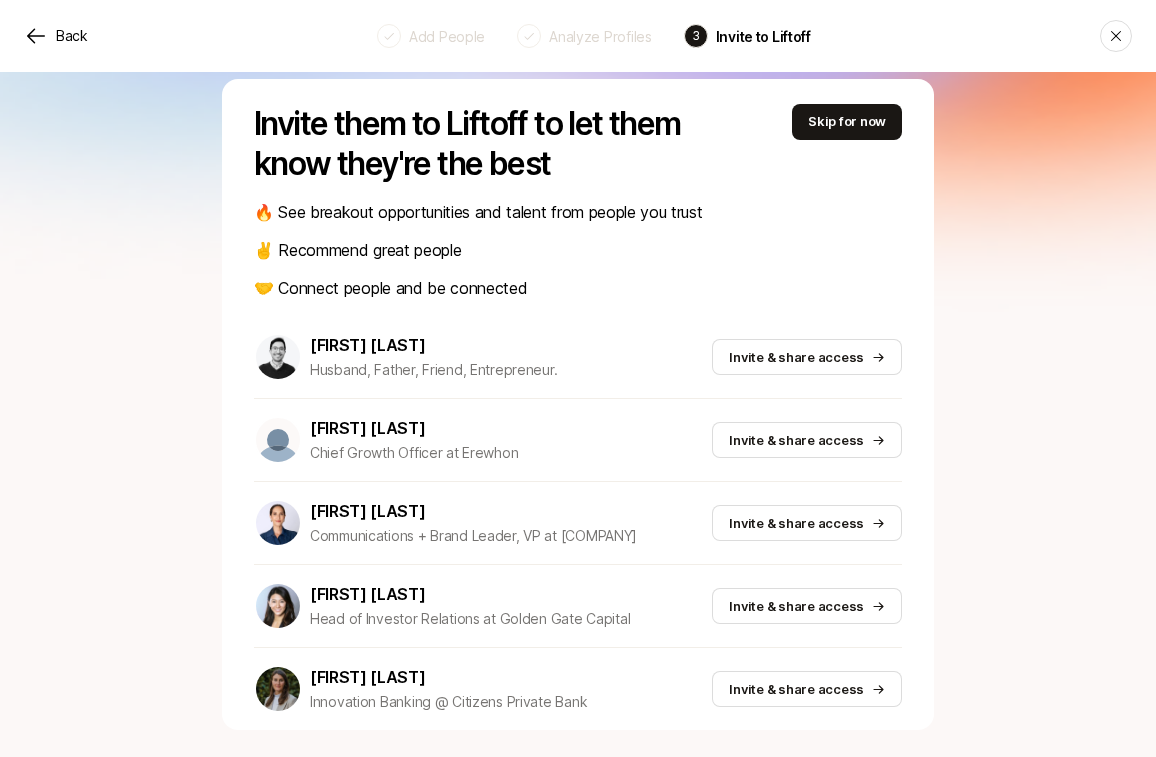 scroll, scrollTop: 53, scrollLeft: 0, axis: vertical 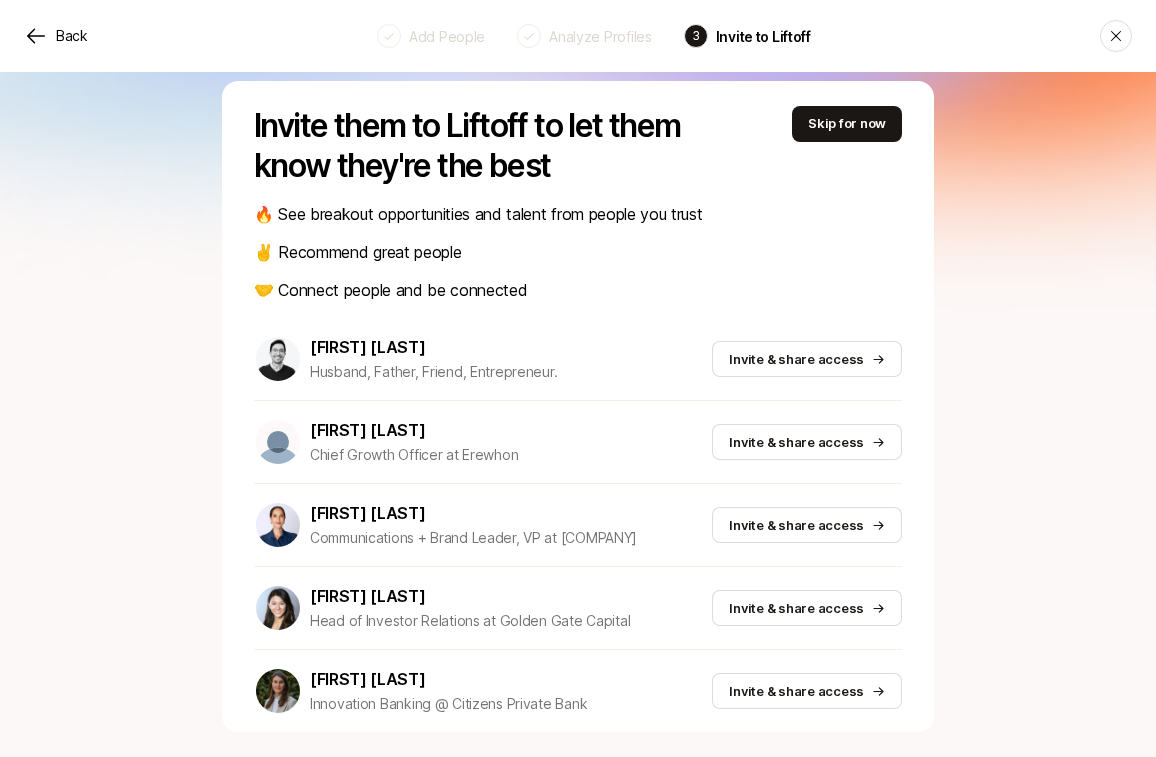 click on "Skip for now" at bounding box center (847, 124) 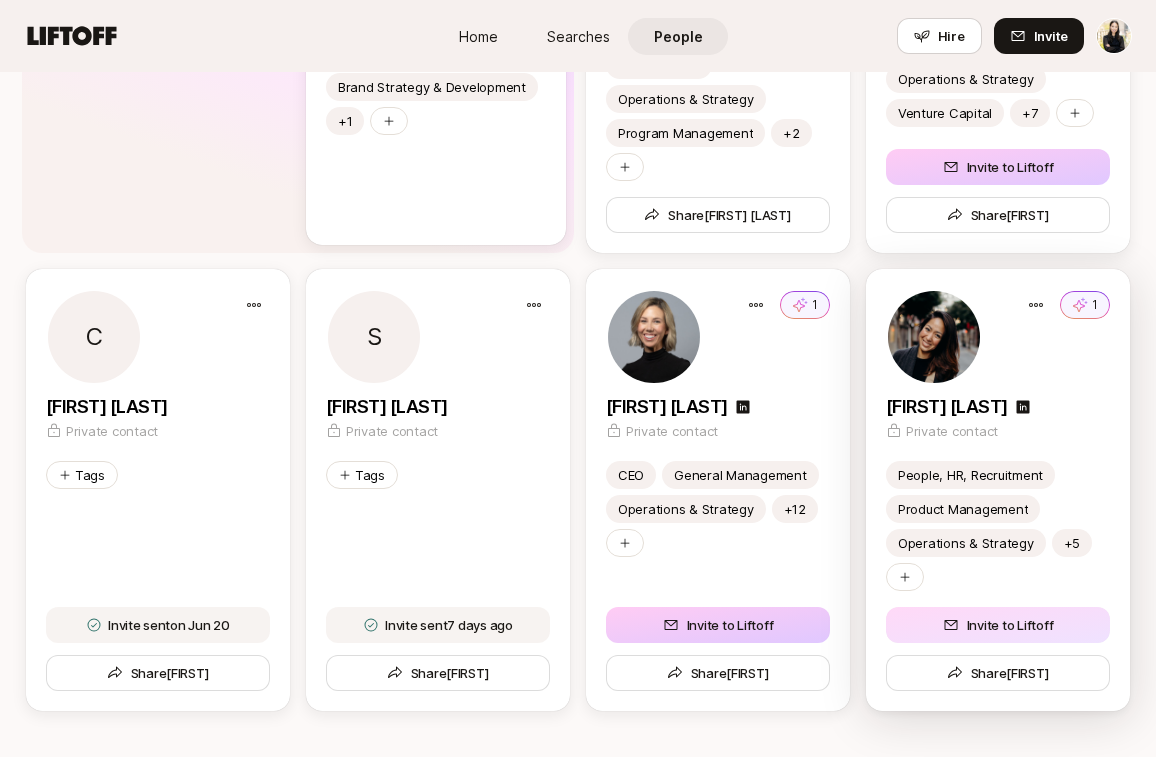scroll, scrollTop: 2284, scrollLeft: 0, axis: vertical 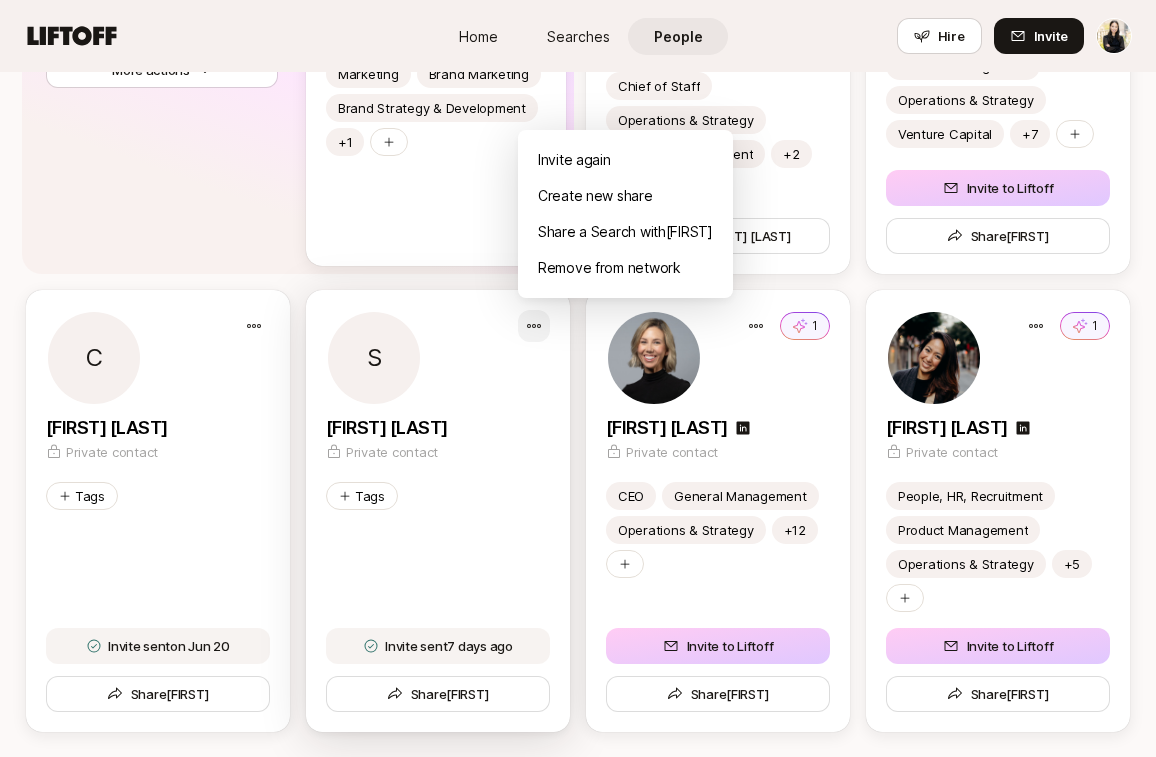 click on "Home Searches People Hire Home Searches People Hire Hire Invite People Shared with you 11 Your network Connect the best people you know 🤫 Privately add the best people you know (they won’t be notified) ✨ Organize and recommend them discreetly 🔥 Make warm intros easily through recommendations Add someone  1 [FIRST] [LAST] Engineering Leader React JavaScript AI Tooling +9 Share 1 [FIRST] [LAST] Product Design at [COMPANY] Marketing Growth Hacking Strategy +4 Share 2 [FIRST] [LAST] Chief Marketing Officer at [COMPANY] Design Product Design Contractor +12 Share Your lists Organize the best people in your network Create a list e.g. Product Leaders, Female Founders, 10x Engineers, Contract Designers   [COMPANY] Dream Team 3 people Share list [FIRST]   [COMPANY] Dream Team 1 person Share list   [COMPANY] Dream Team 1 person Share list 👀    Actively looking 0 people Share list Operations & Strategy General Management Marketing +8  All filters [FIRST]  was added  and tagged automatically Share Searches  with  [FIRST]" at bounding box center (578, -1906) 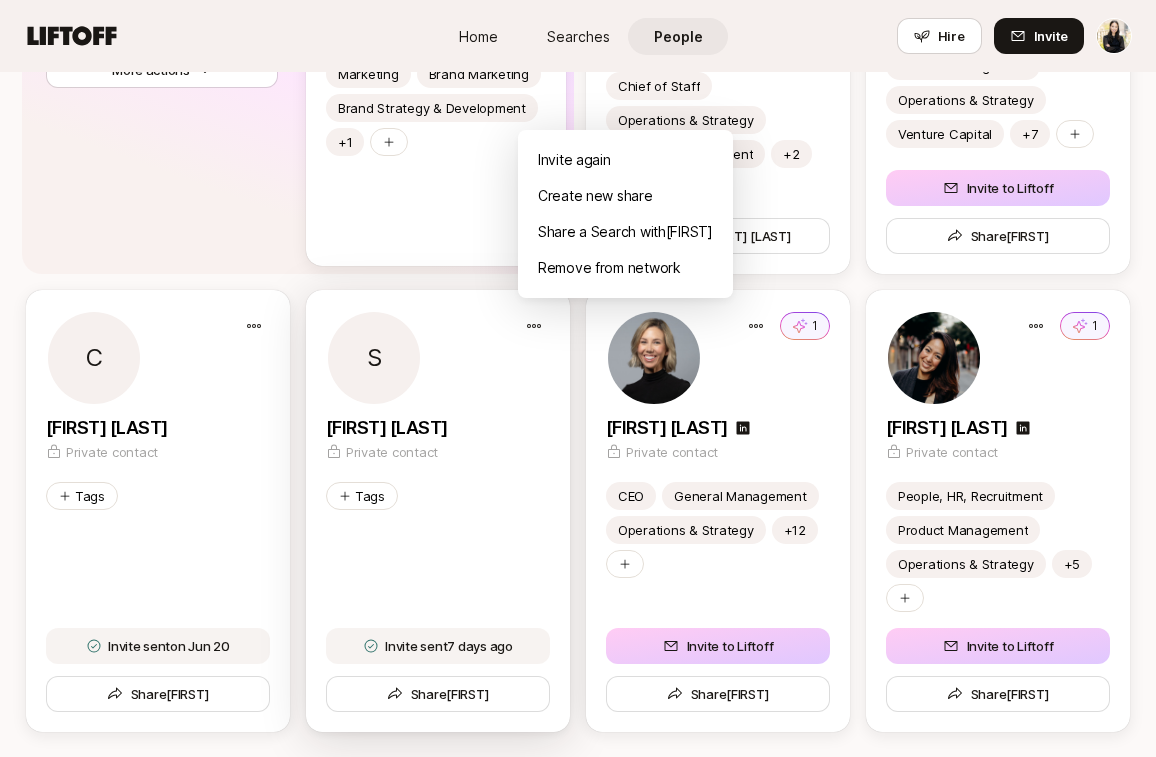 click on "Home Searches People Hire Home Searches People Hire Hire Invite People Shared with you 11 Your network Connect the best people you know 🤫 Privately add the best people you know (they won’t be notified) ✨ Organize and recommend them discreetly 🔥 Make warm intros easily through recommendations Add someone  1 [FIRST] [LAST] Engineering Leader React JavaScript AI Tooling +9 Share 1 [FIRST] [LAST] Product Design at [COMPANY] Marketing Growth Hacking Strategy +4 Share 2 [FIRST] [LAST] Chief Marketing Officer at [COMPANY] Design Product Design Contractor +12 Share Your lists Organize the best people in your network Create a list e.g. Product Leaders, Female Founders, 10x Engineers, Contract Designers   [COMPANY] Dream Team 3 people Share list [FIRST]   [COMPANY] Dream Team 1 person Share list   [COMPANY] Dream Team 1 person Share list 👀    Actively looking 0 people Share list Operations & Strategy General Management Marketing +8  All filters [FIRST]  was added  and tagged automatically Share Searches  with  [FIRST]" at bounding box center (578, -1906) 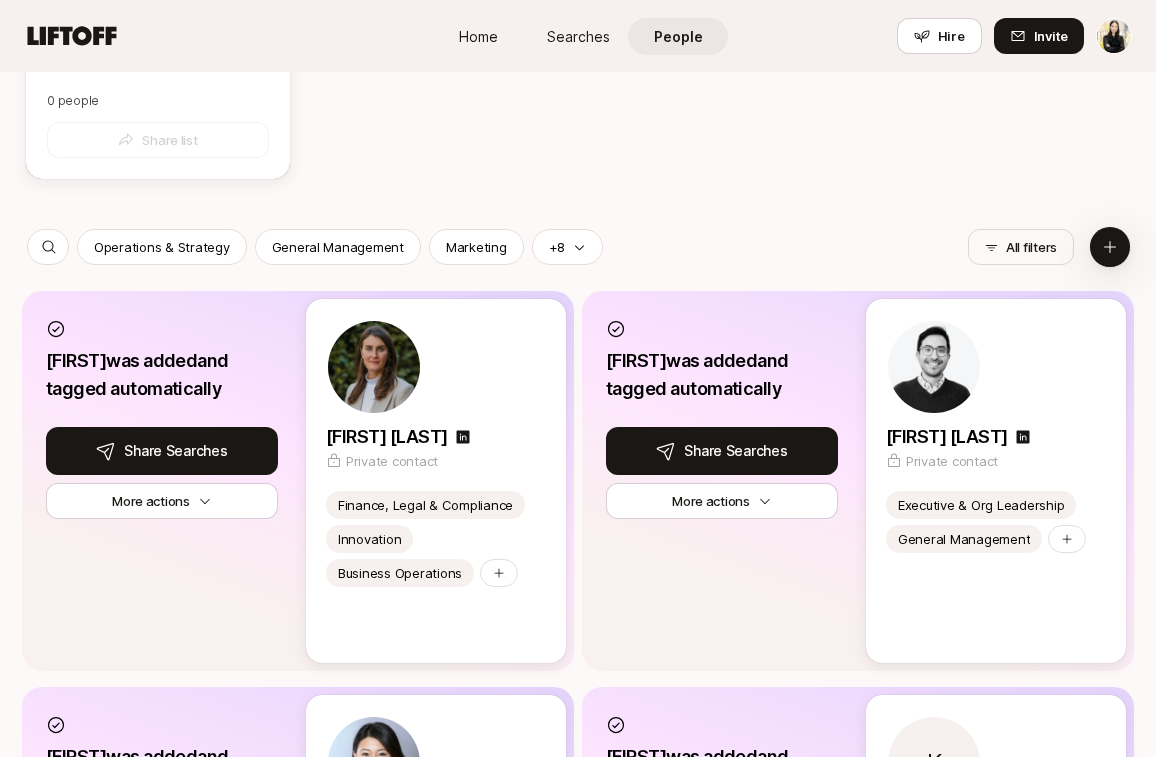 scroll, scrollTop: 1203, scrollLeft: 0, axis: vertical 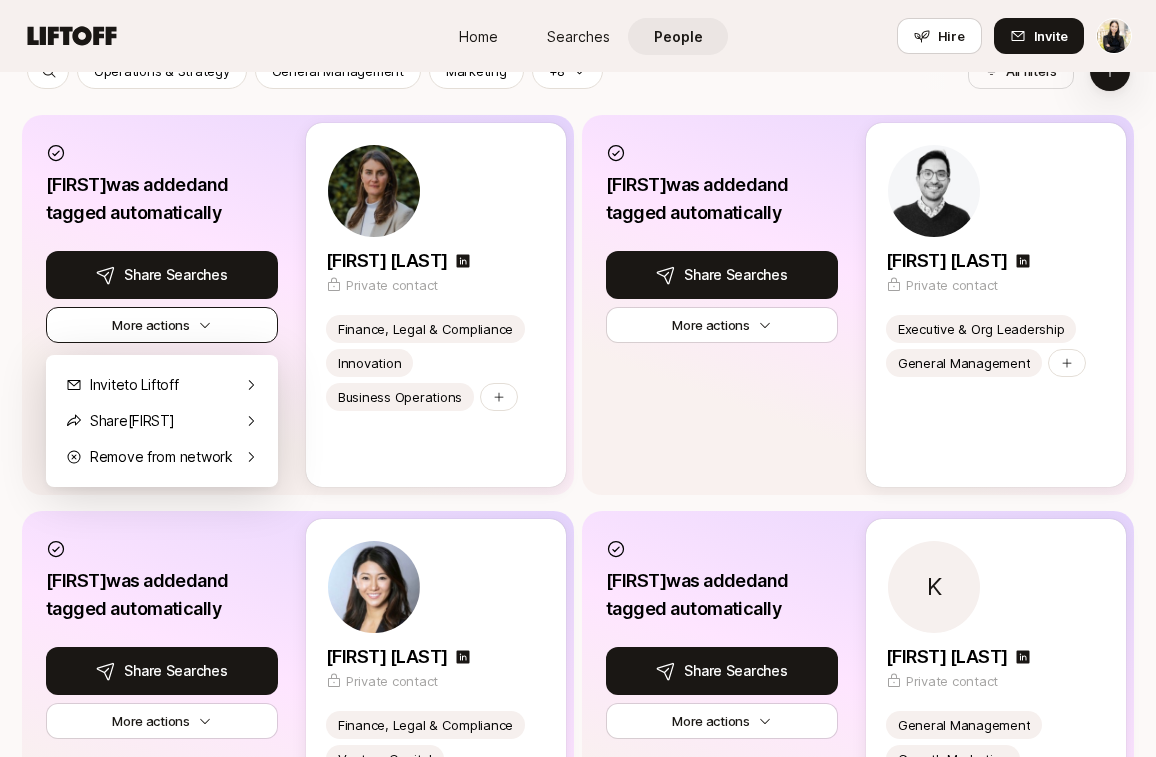 click on "More actions" at bounding box center (162, 325) 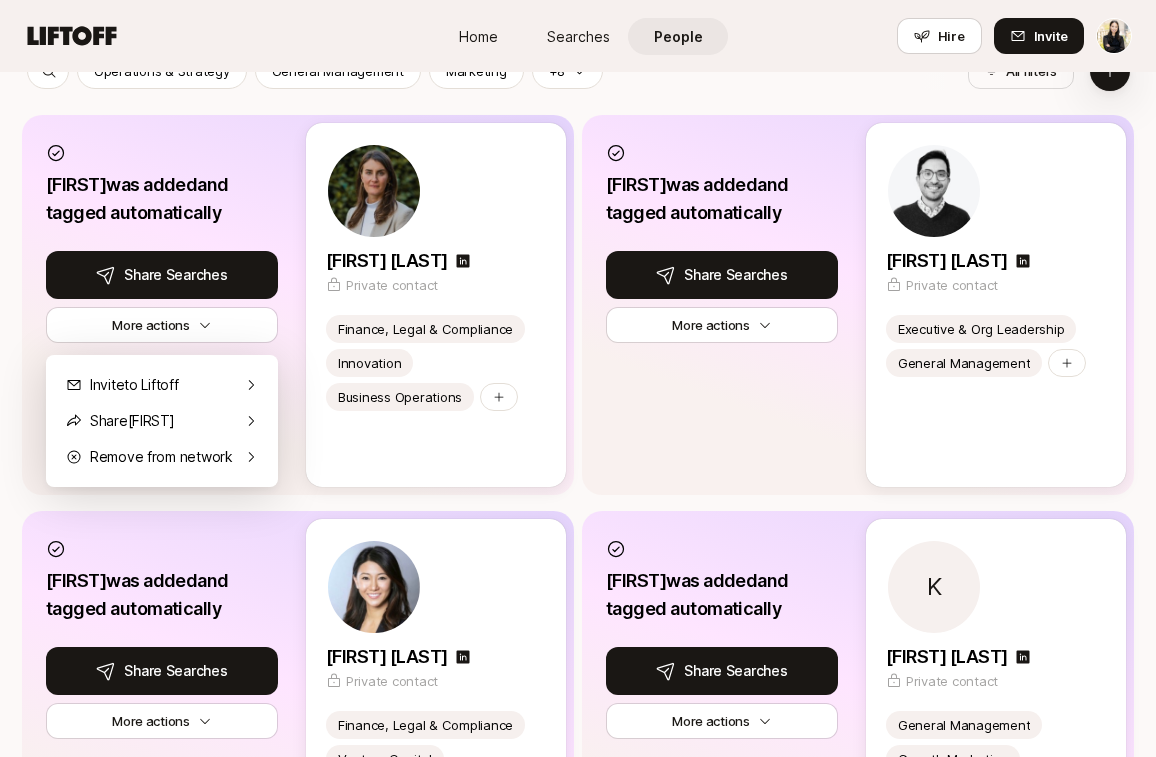 click on "Operations & Strategy General Management Marketing +8  All filters [FIRST]  was added  and tagged automatically Share Searches  with  [FIRST] More actions [FIRST] [LAST] Private contact Finance, Legal & Compliance Innovation Business Operations [FIRST]  was added  and tagged automatically Share Searches  with  [FIRST] More actions [FIRST] [LAST] Private contact Executive & Org Leadership General Management [FIRST]  was added  and tagged automatically Share Searches  with  [FIRST] More actions [FIRST] [LAST] Private contact Finance, Legal & Compliance Venture Capital Sales & Account Management +2 [FIRST]  was added  and tagged automatically Share Searches  with  [FIRST] More actions [FIRST] [LAST] Private contact General Management Growth Marketing Executive & Org Leadership +2 [FIRST]  was added  and tagged automatically Share Searches  with  [FIRST] More actions [FIRST] [LAST] Private contact Marketing Brand Marketing Brand Strategy & Development +1 2 [FIRST] [LAST] Freelance Chief of Staff / Operations Leader Chief of Staff +2" at bounding box center (578, 964) 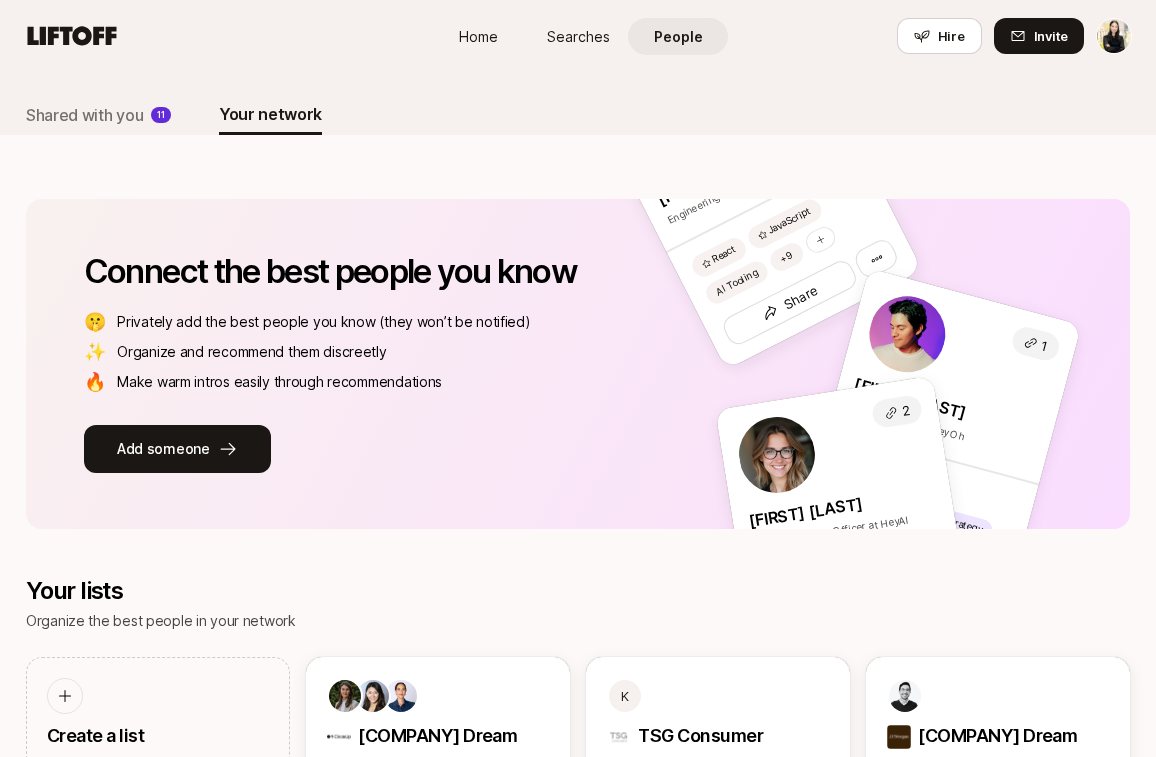 scroll, scrollTop: 0, scrollLeft: 0, axis: both 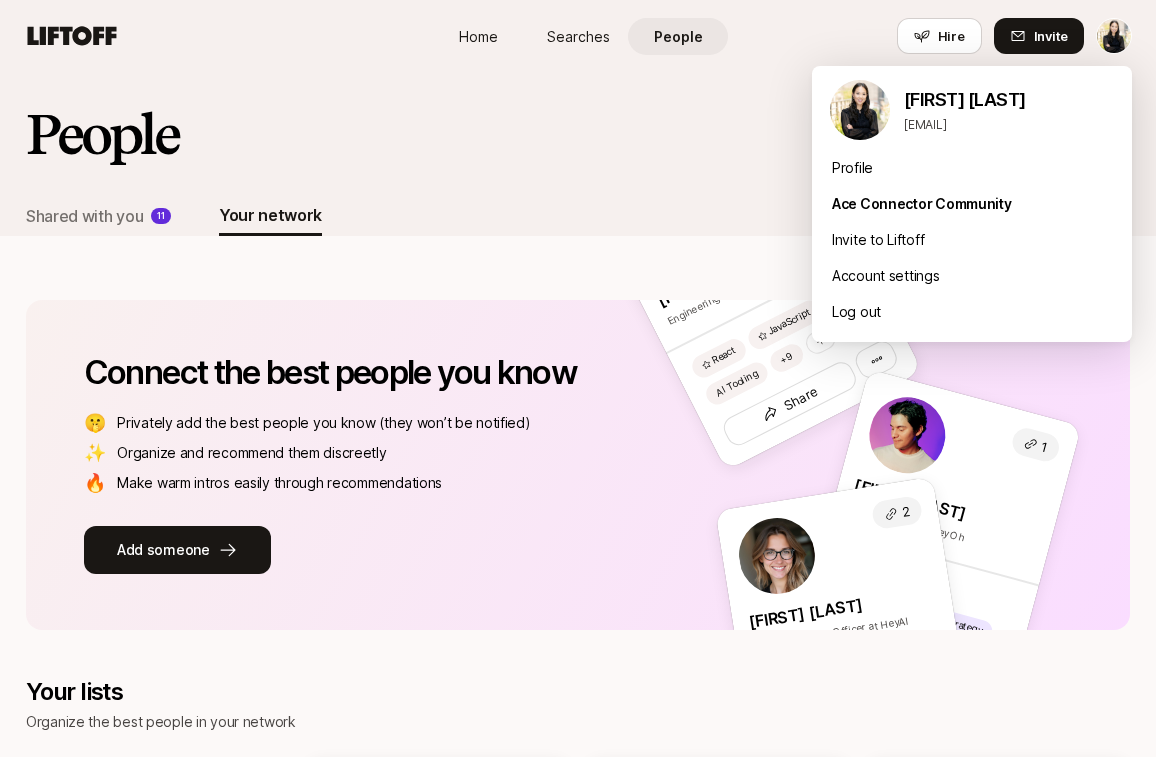 click on "Home Searches People Hire Home Searches People Hire Hire Invite People Shared with you 11 Your network Connect the best people you know 🤫 Privately add the best people you know (they won’t be notified) ✨ Organize and recommend them discreetly 🔥 Make warm intros easily through recommendations Add someone  1 [FIRST] [LAST] Engineering Leader React JavaScript AI Tooling +9 Share 1 [FIRST] [LAST] Product Design at HeyOh Marketing Growth Hacking Strategy +4 Share 2 [FIRST] [LAST] Chief Marketing Officer at HeyAI Design Product Design Contractor +12 Share Your lists Organize the best people in your network Create a list e.g. Product Leaders, Female Founders, 10x Engineers, Contract Designers   [COMPANY] Dream Team 3 people Share list K   TSG Consumer Partners Dream Team 1 person Share list   [COMPANY] Dream Team 1 person Share list 👀    Actively looking 0 people Share list Operations & Strategy Marketing General Management +8  All filters [FIRST] [LAST] Private contact Finance, Legal & Compliance Share  2" at bounding box center (578, 378) 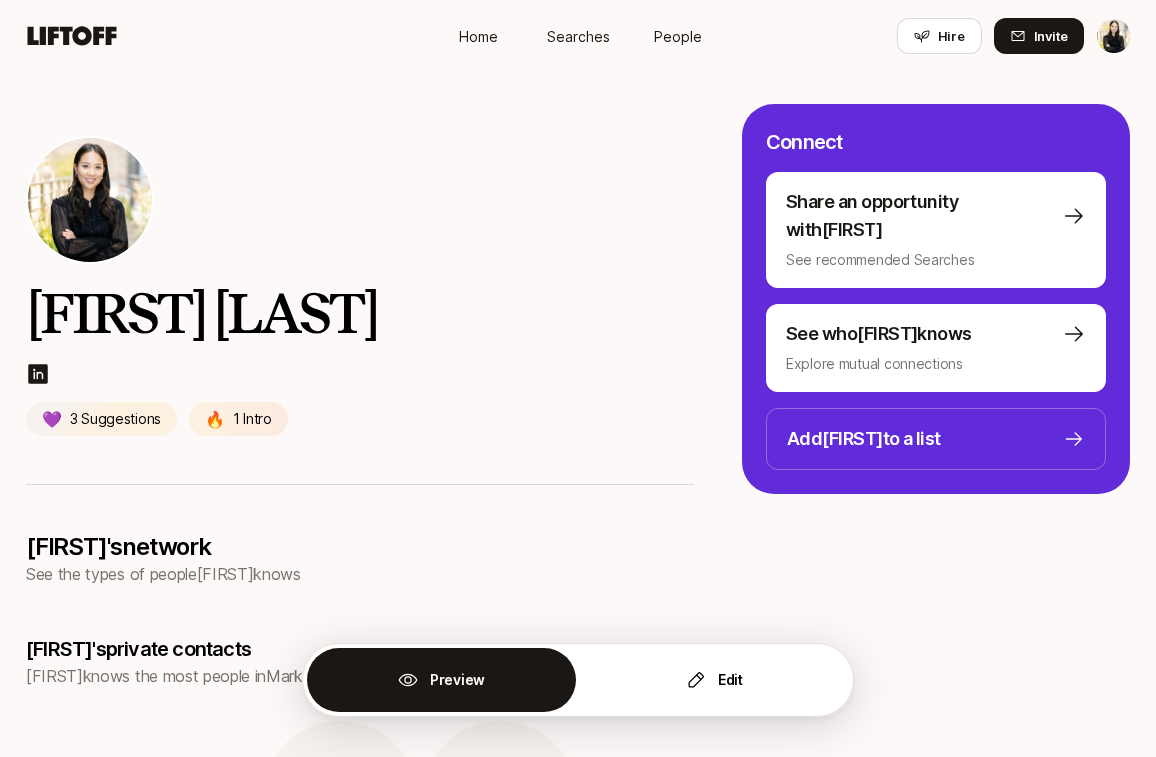 click on "Home" at bounding box center (478, 36) 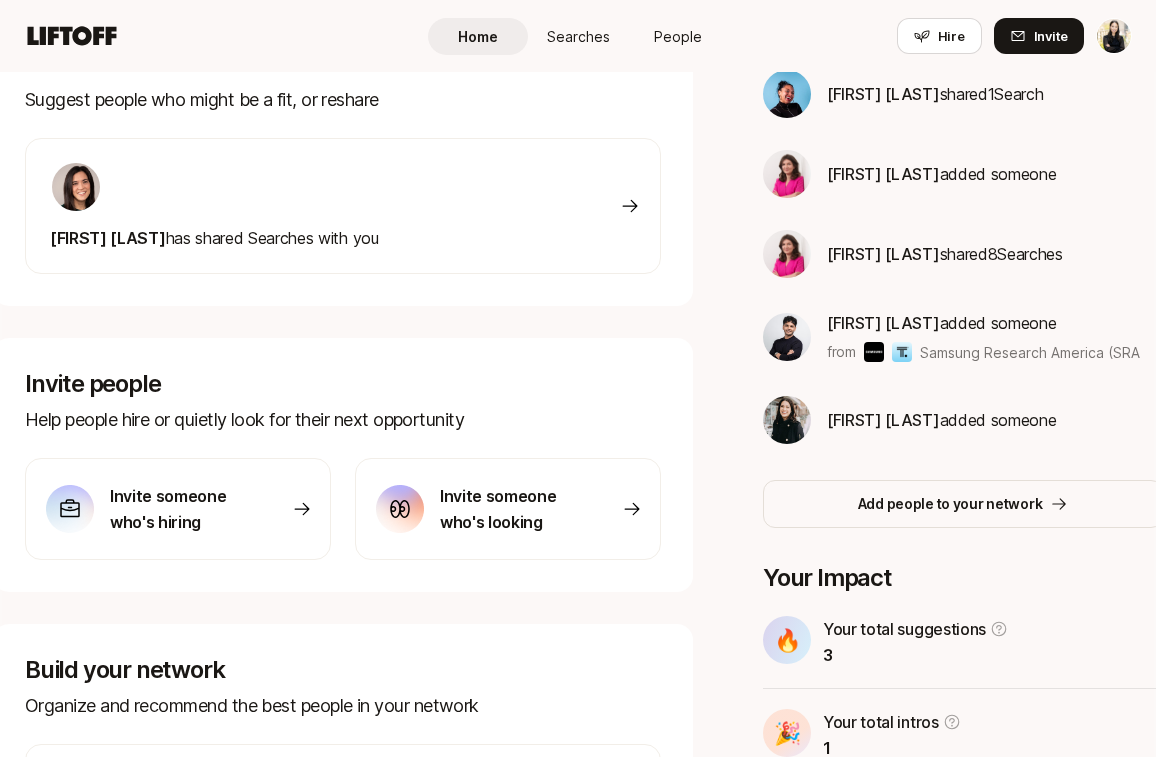 scroll, scrollTop: 215, scrollLeft: 0, axis: vertical 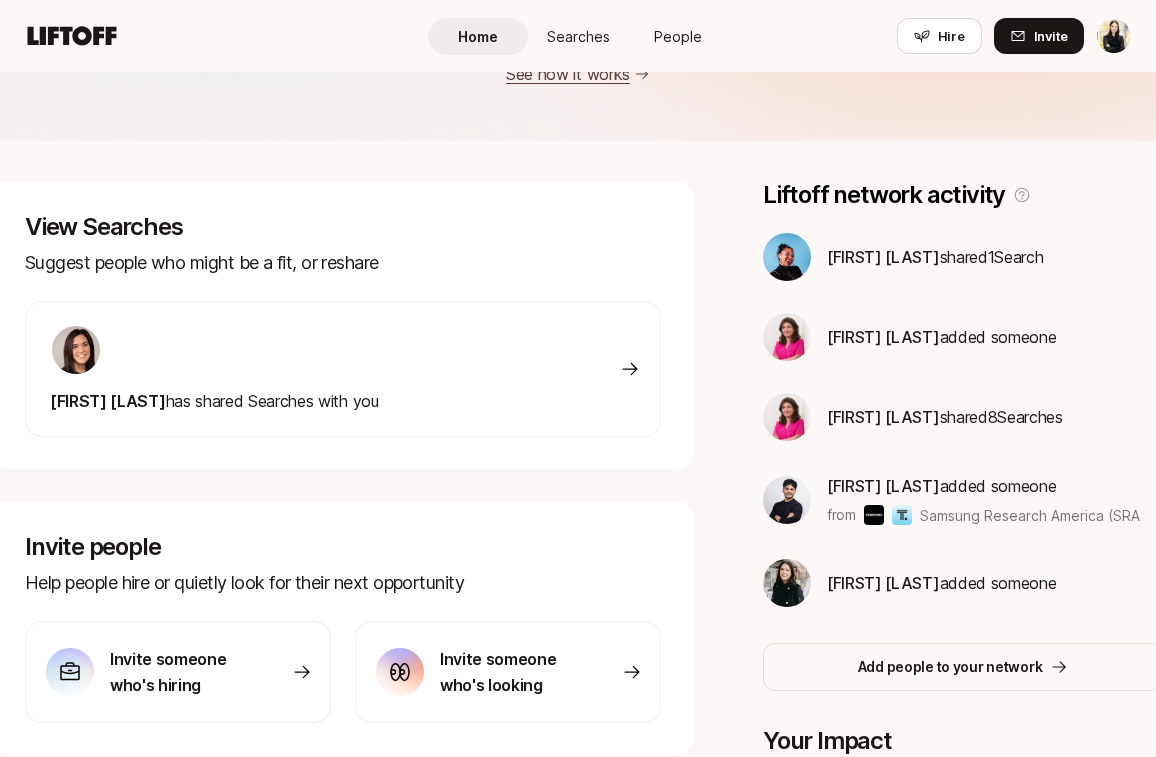 click on "Janelle Bradley" at bounding box center (883, 257) 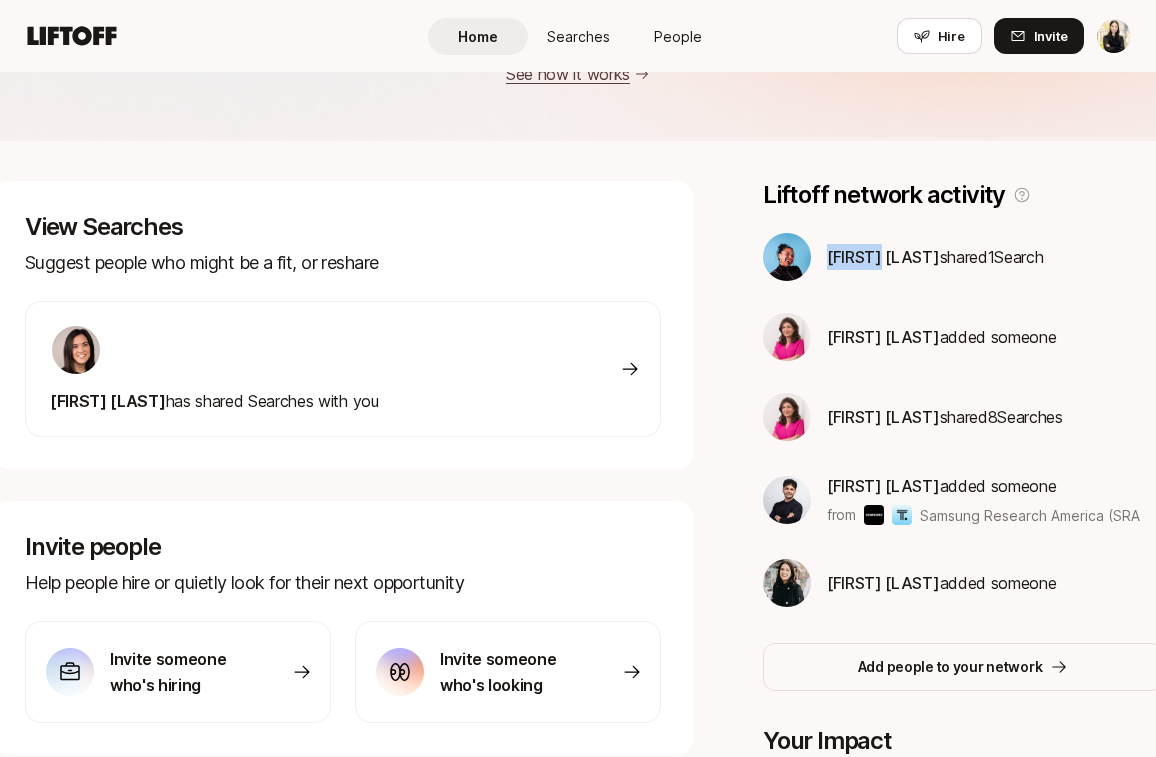 click on "Janelle Bradley" at bounding box center (883, 257) 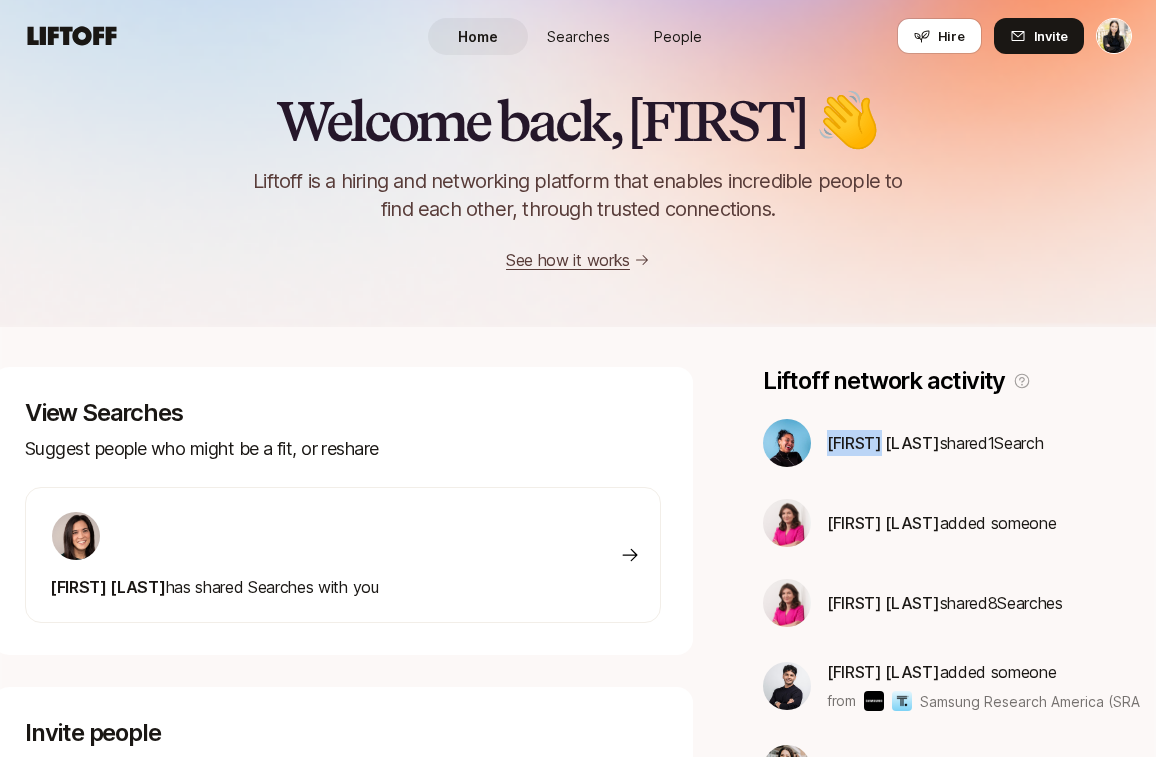 scroll, scrollTop: 0, scrollLeft: 0, axis: both 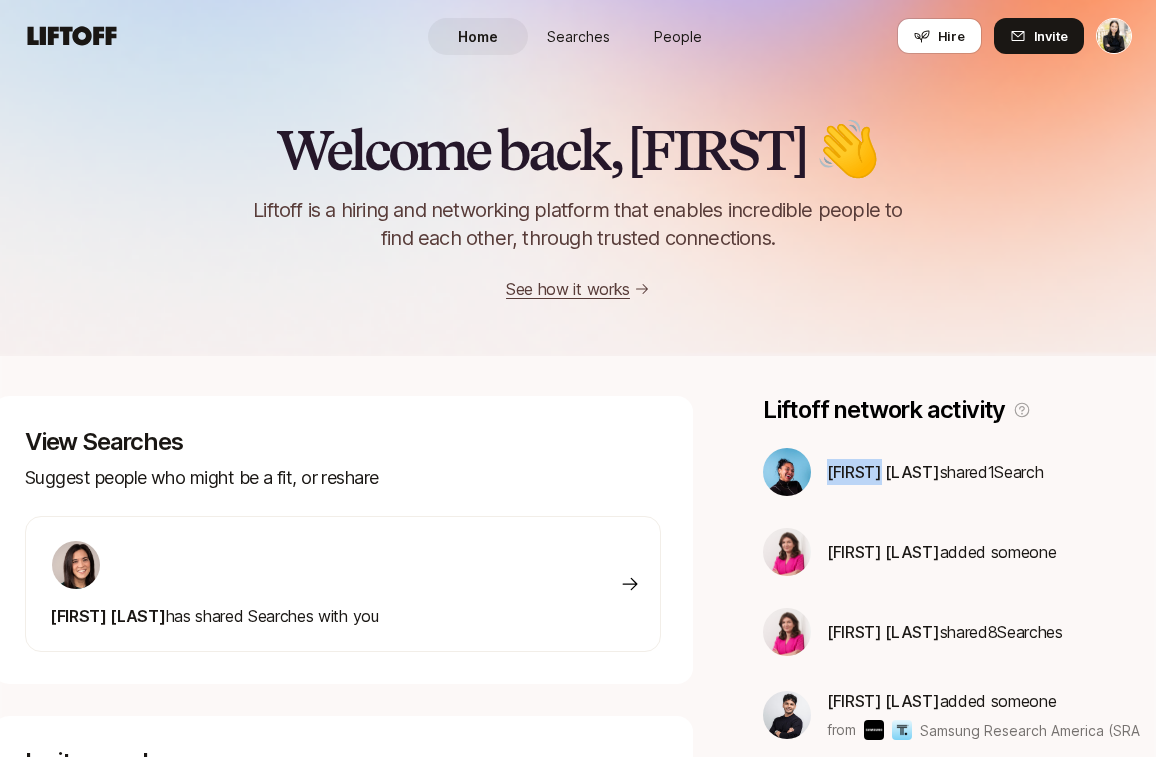 click on "Searches" at bounding box center [578, 36] 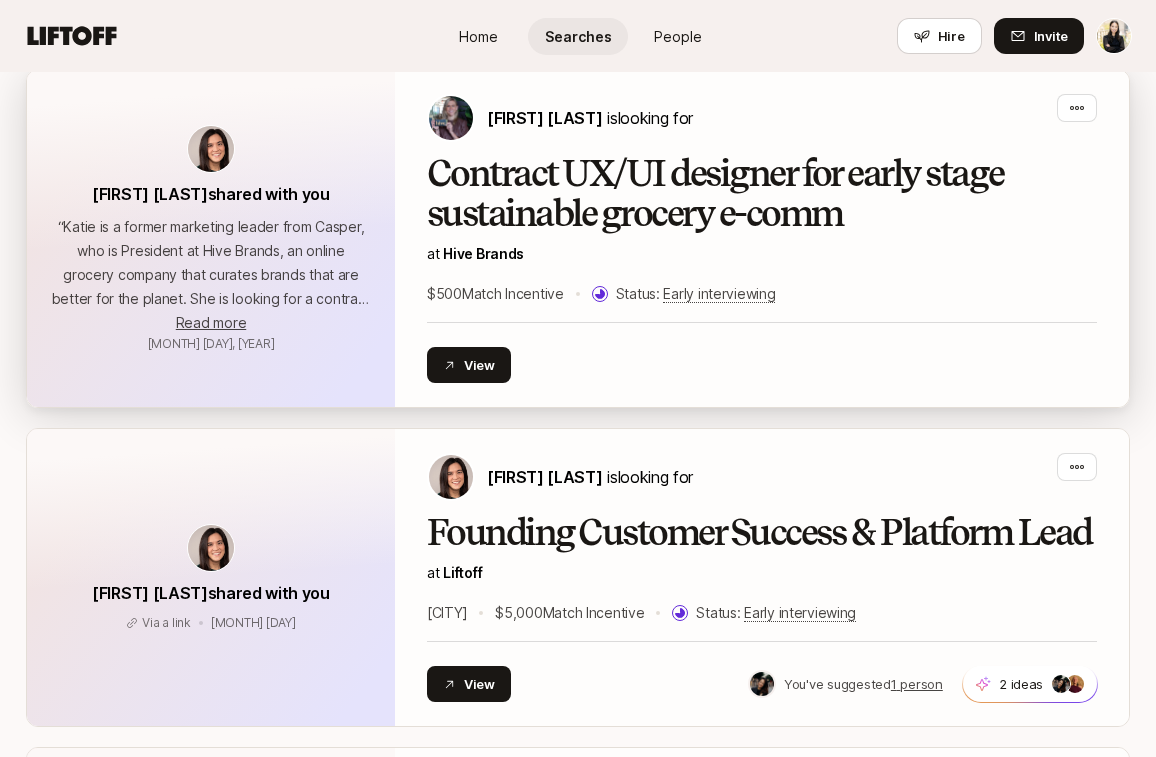 scroll, scrollTop: 2154, scrollLeft: 0, axis: vertical 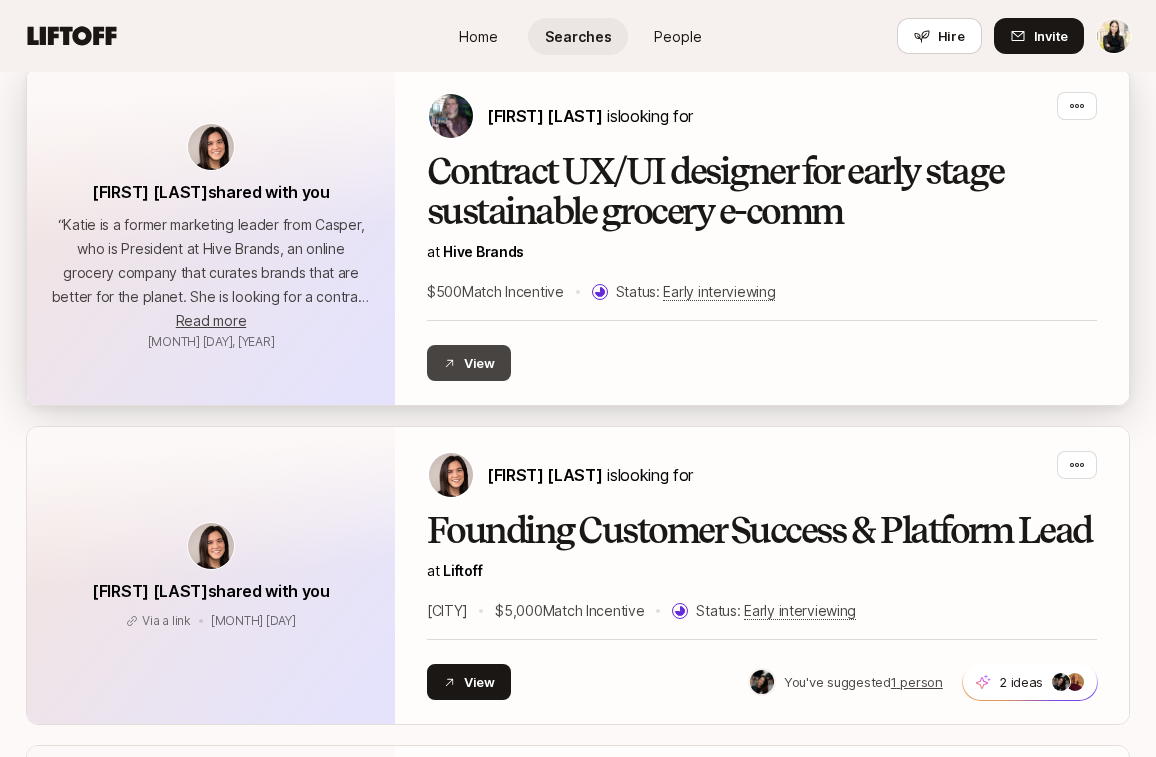 click on "View" at bounding box center [469, 363] 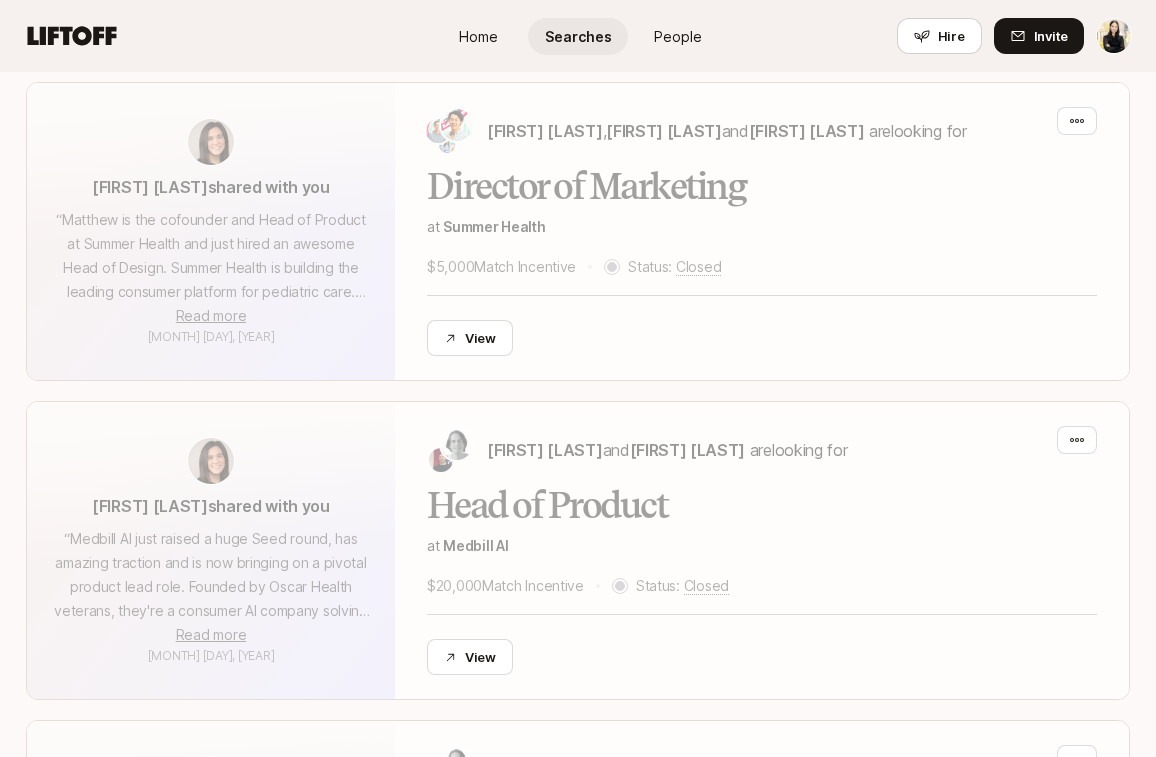 scroll, scrollTop: 10635, scrollLeft: 0, axis: vertical 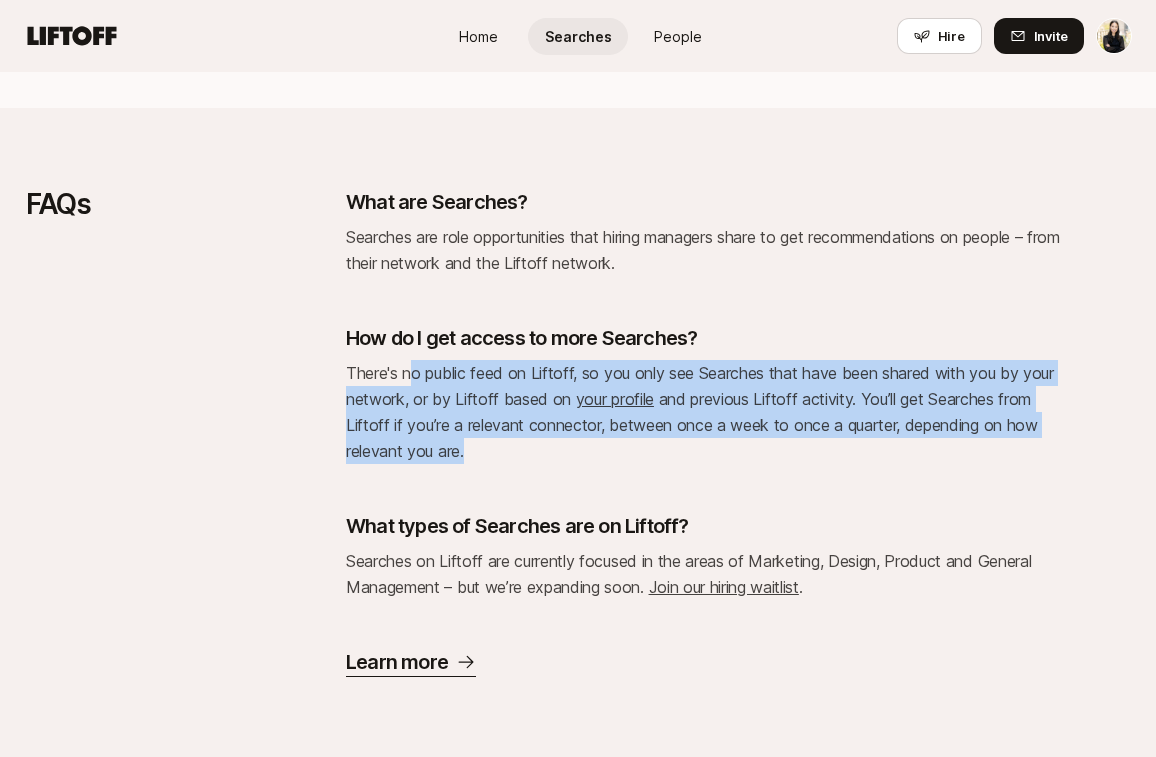 drag, startPoint x: 414, startPoint y: 374, endPoint x: 470, endPoint y: 449, distance: 93.60021 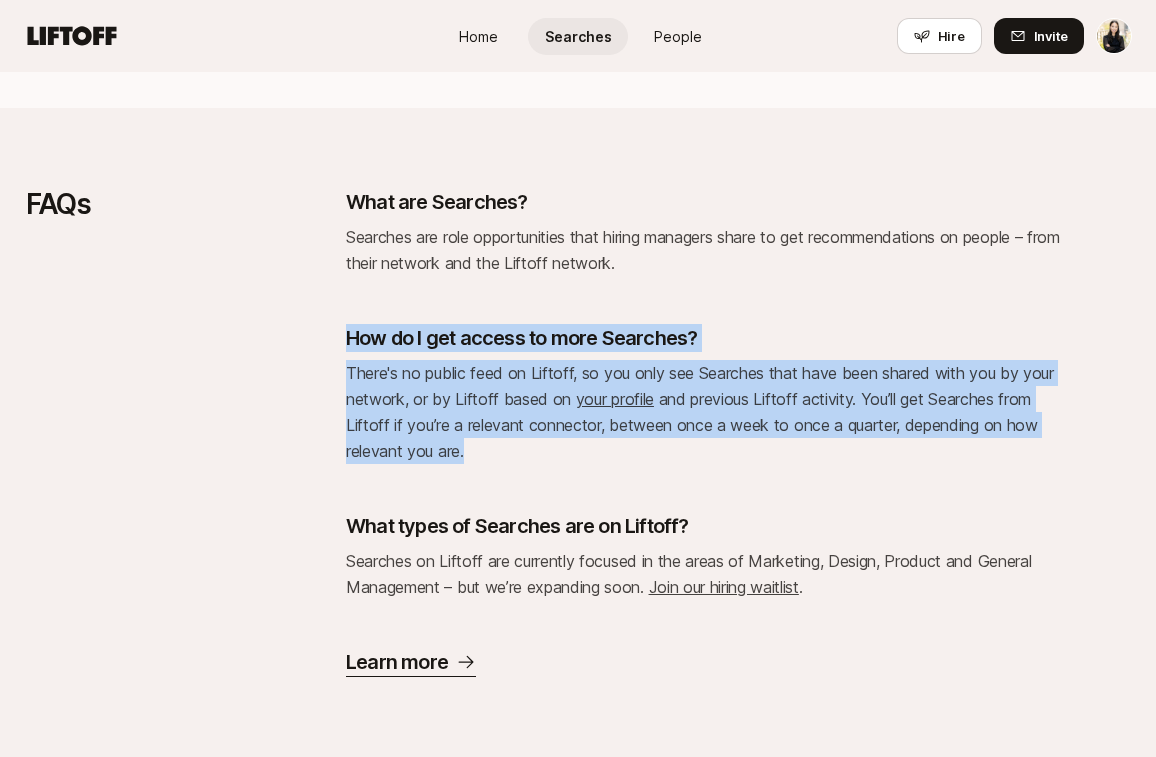 drag, startPoint x: 486, startPoint y: 453, endPoint x: 342, endPoint y: 347, distance: 178.80716 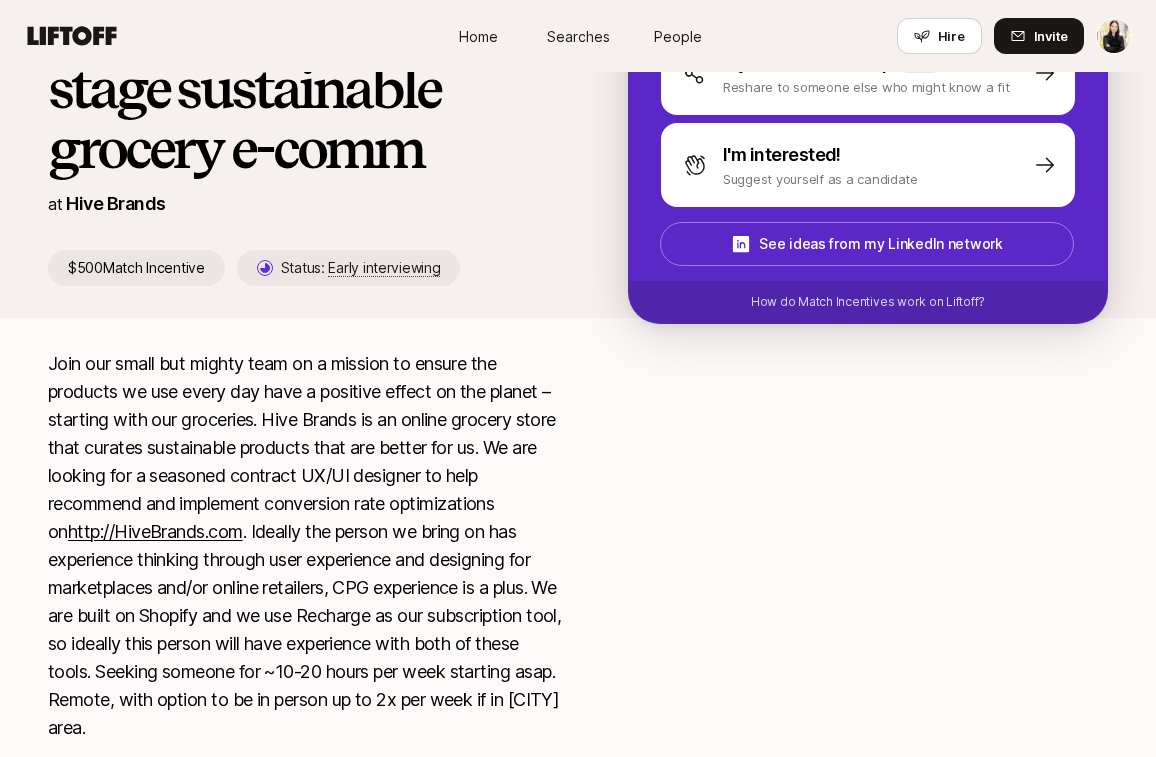 scroll, scrollTop: 416, scrollLeft: 0, axis: vertical 